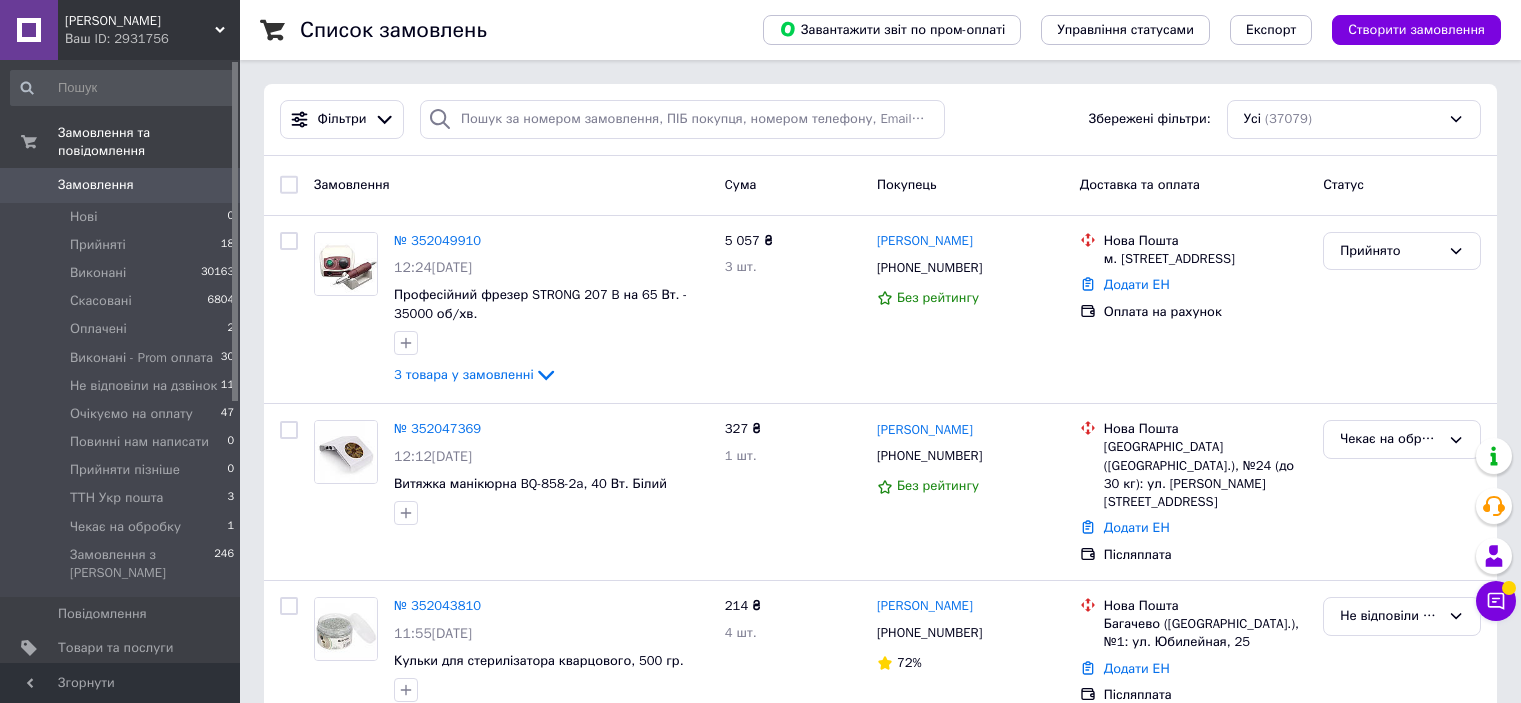 scroll, scrollTop: 0, scrollLeft: 0, axis: both 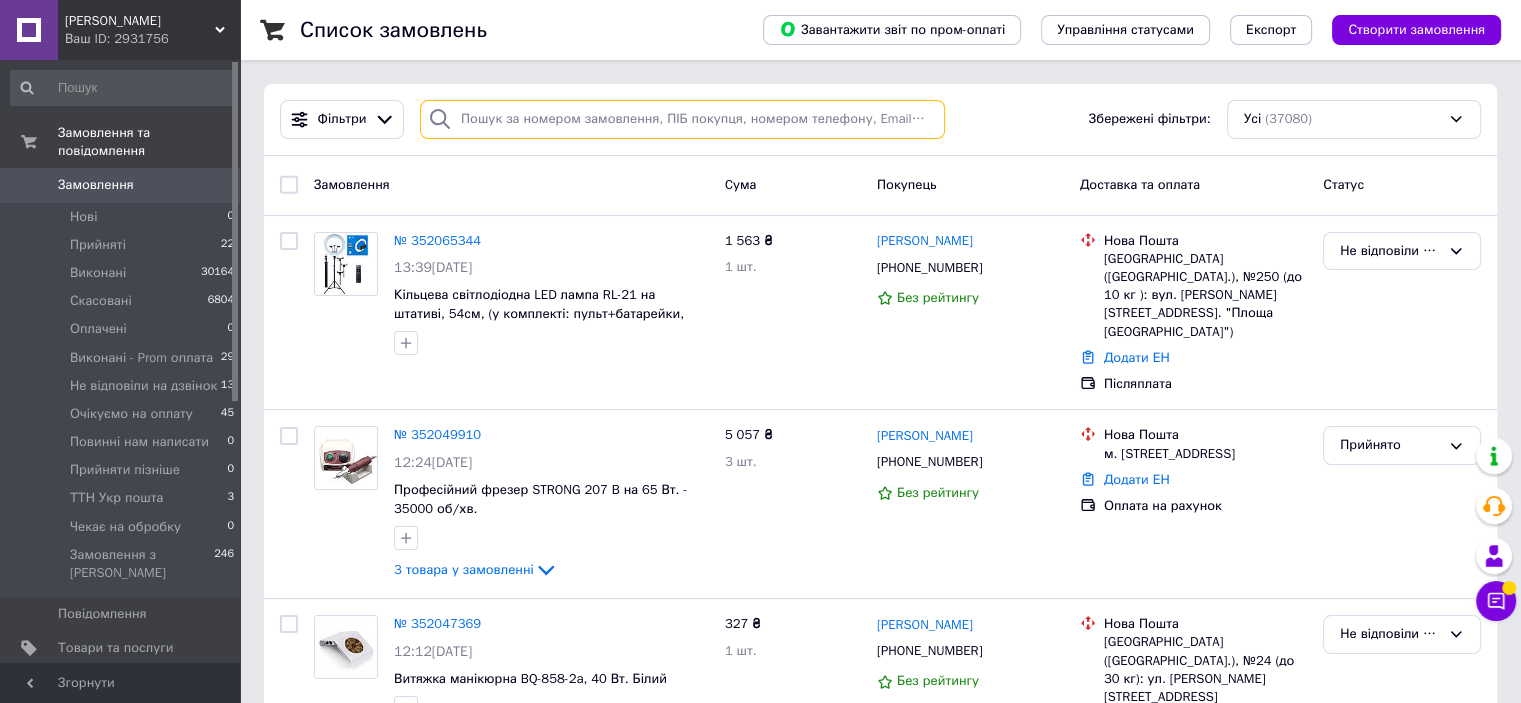 click at bounding box center [682, 119] 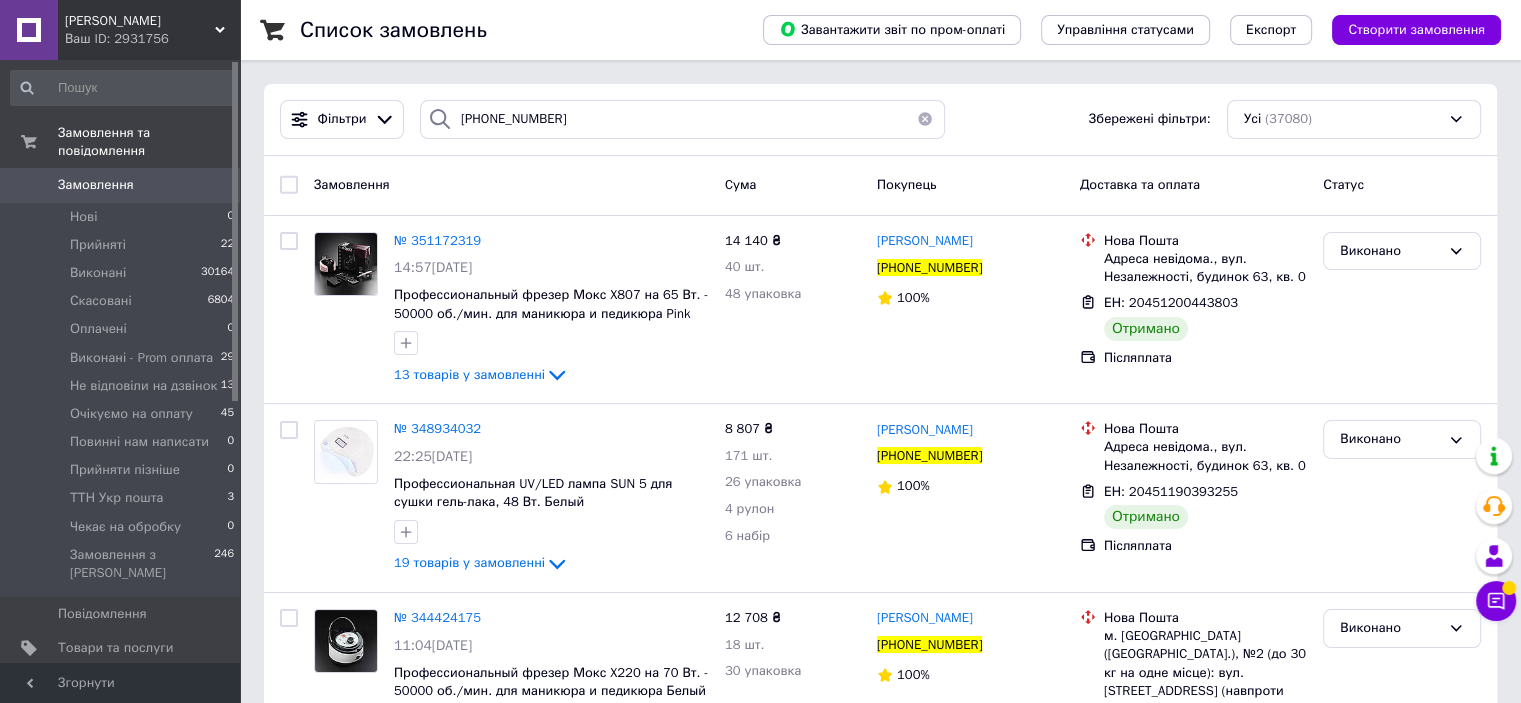 click on "Фільтри +380509380843 Збережені фільтри: Усі (37080)" at bounding box center (880, 120) 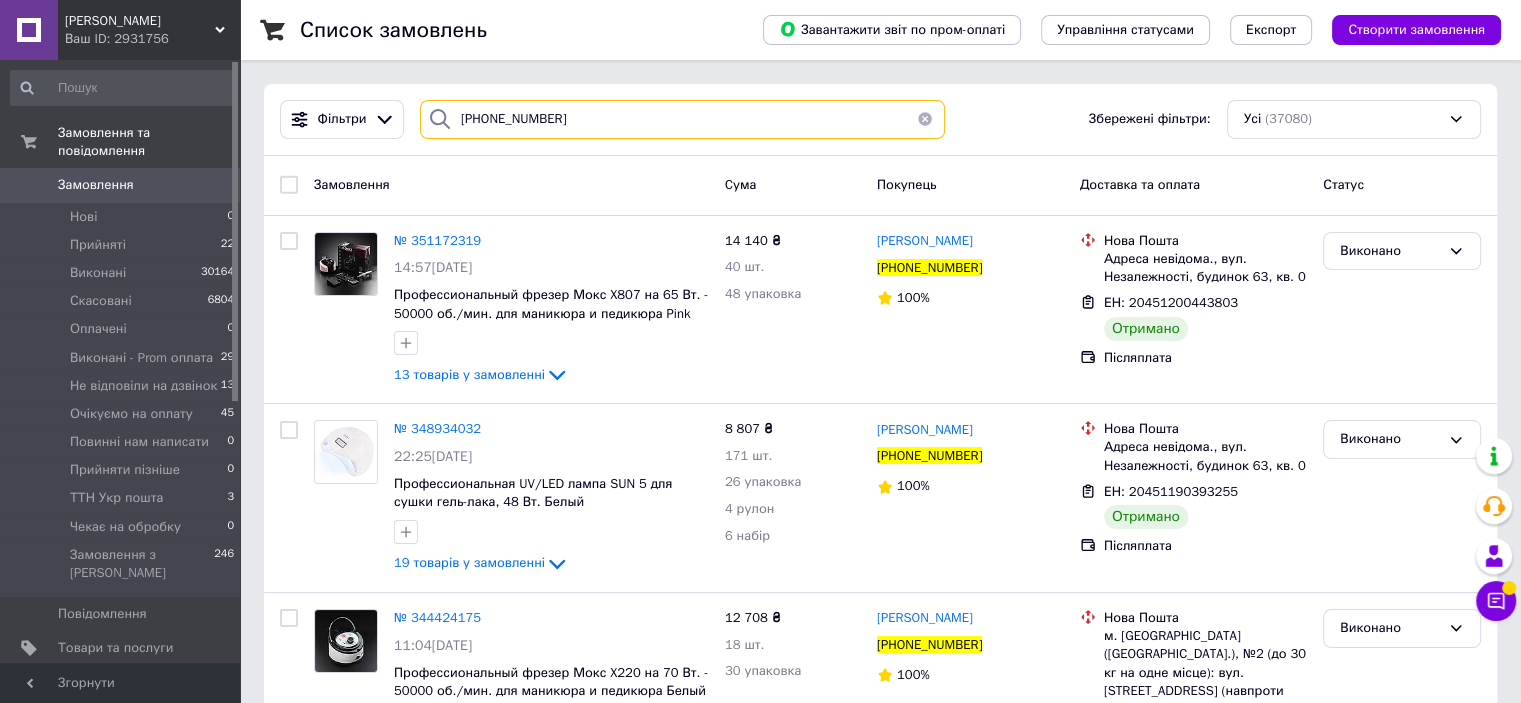 click on "+380509380843" at bounding box center (682, 119) 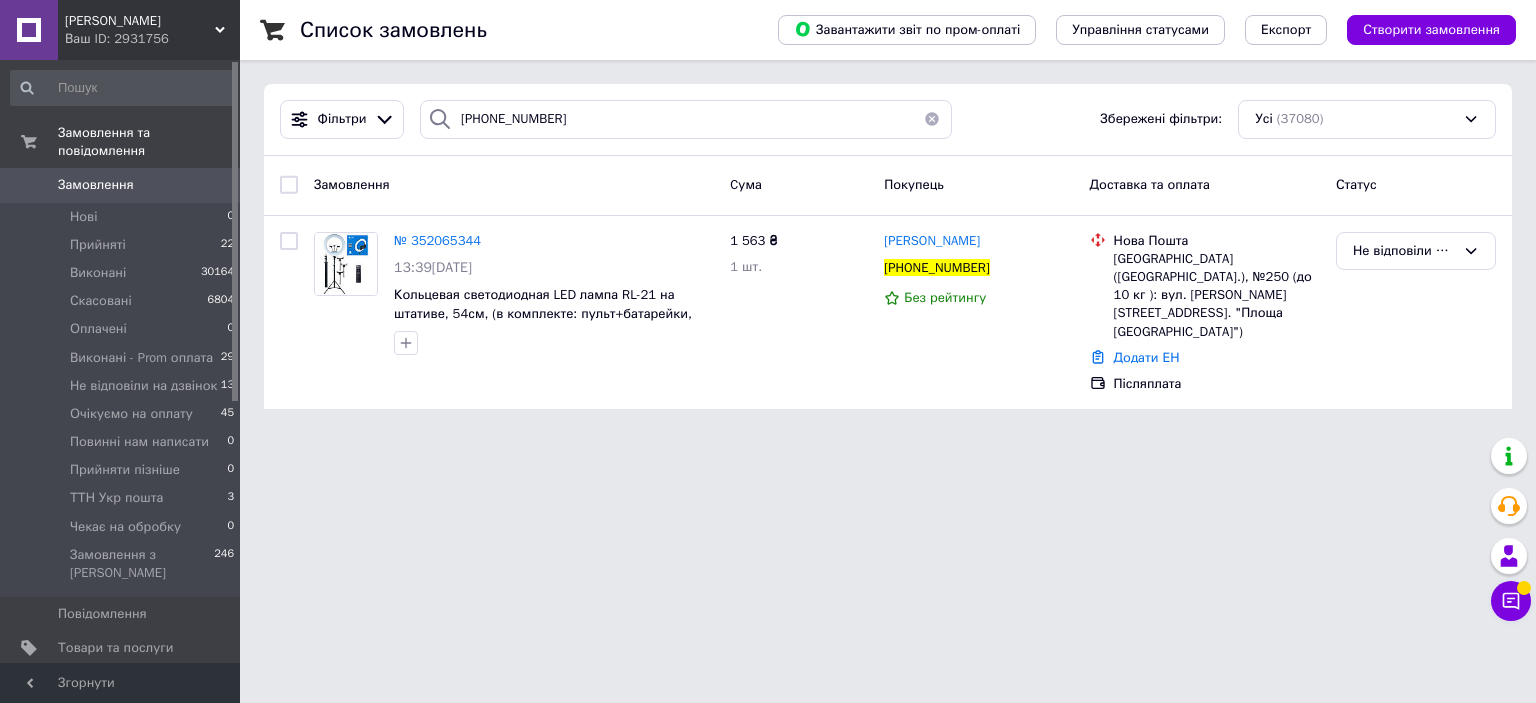drag, startPoint x: 428, startPoint y: 597, endPoint x: 488, endPoint y: 653, distance: 82.073135 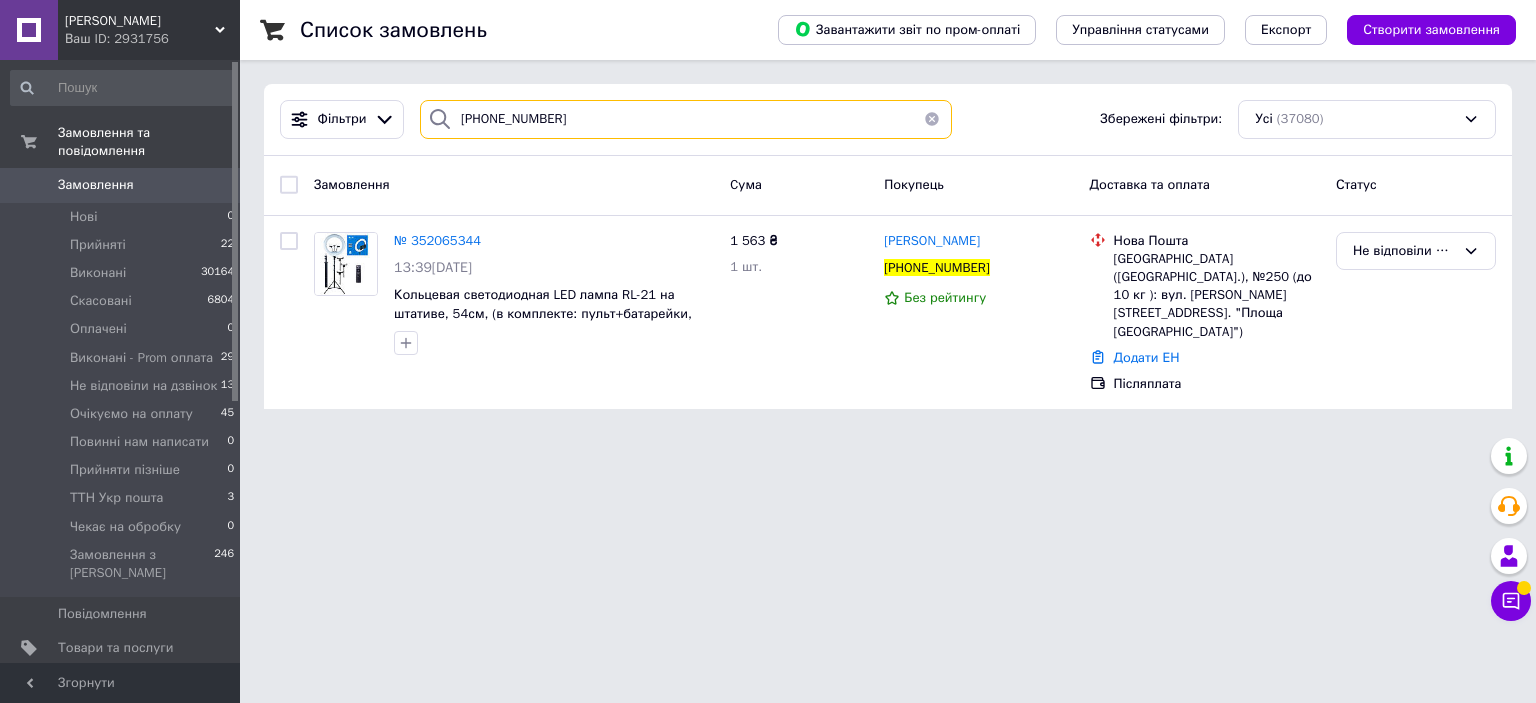 click on "+380636266520" at bounding box center [686, 119] 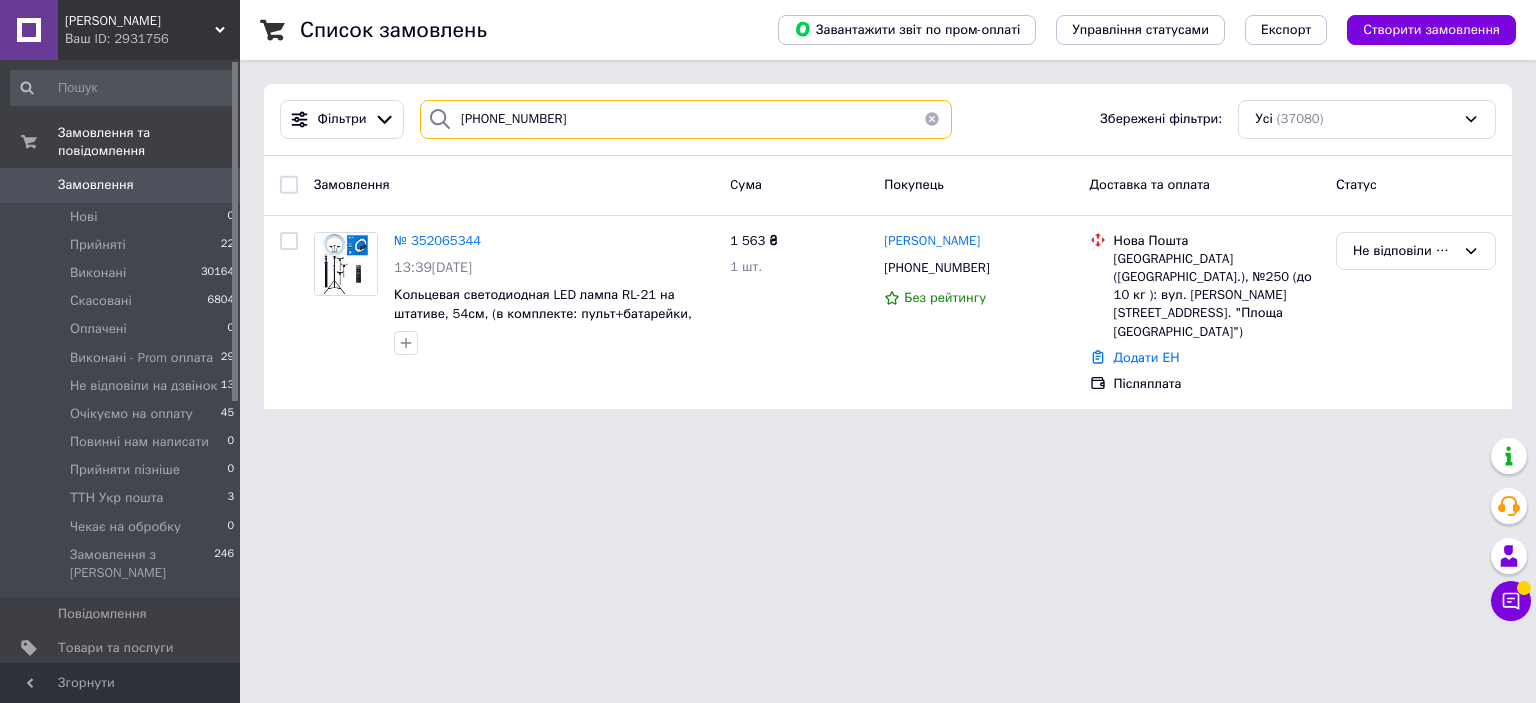 type on "+380635365230" 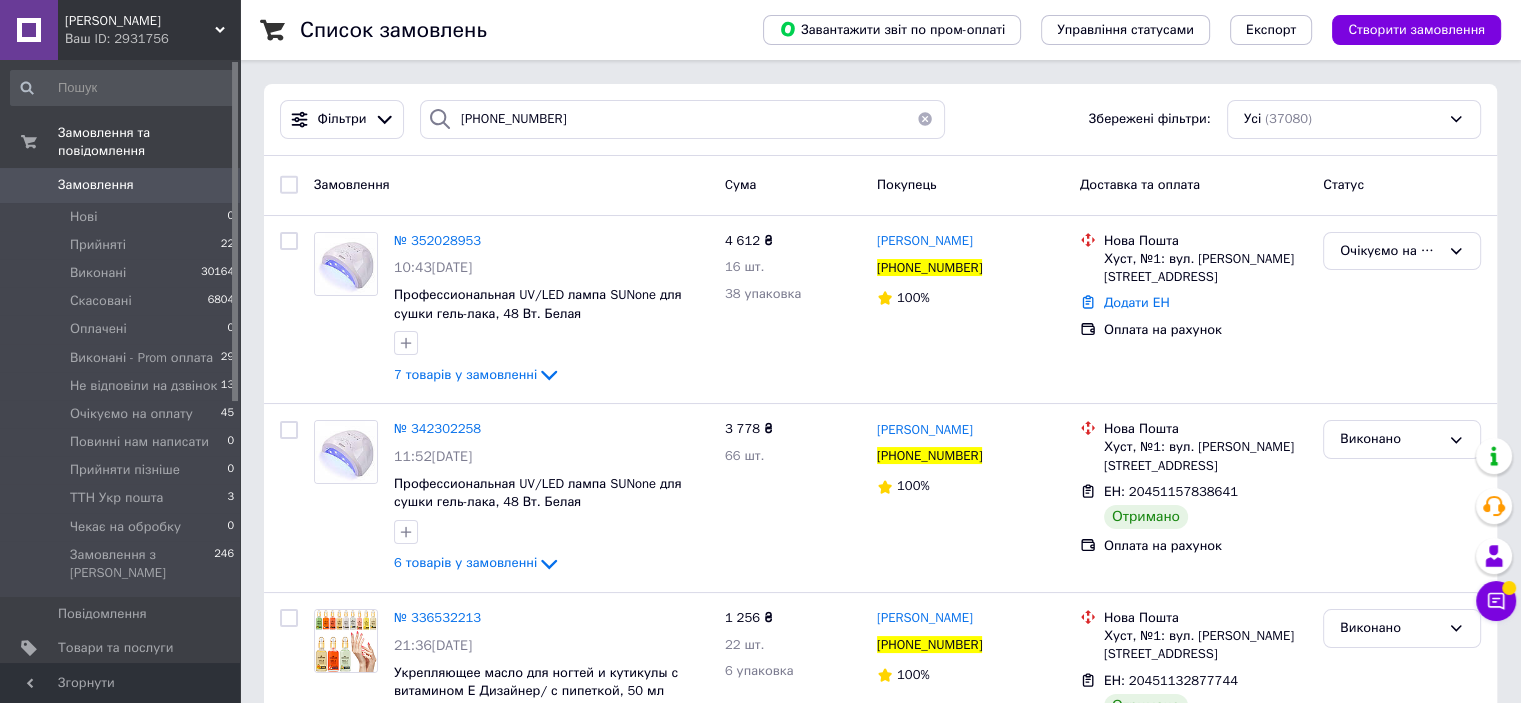 click on "0" at bounding box center [212, 185] 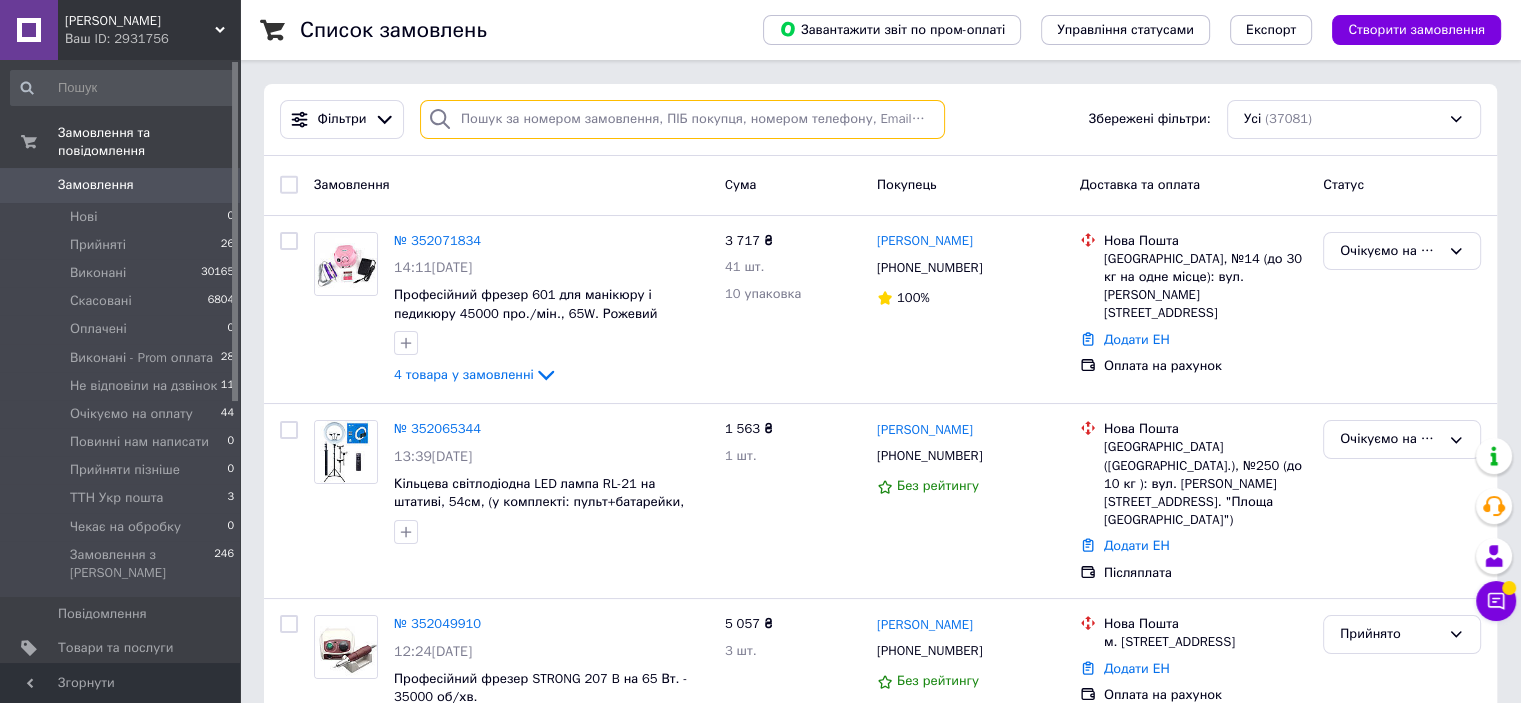 click at bounding box center (682, 119) 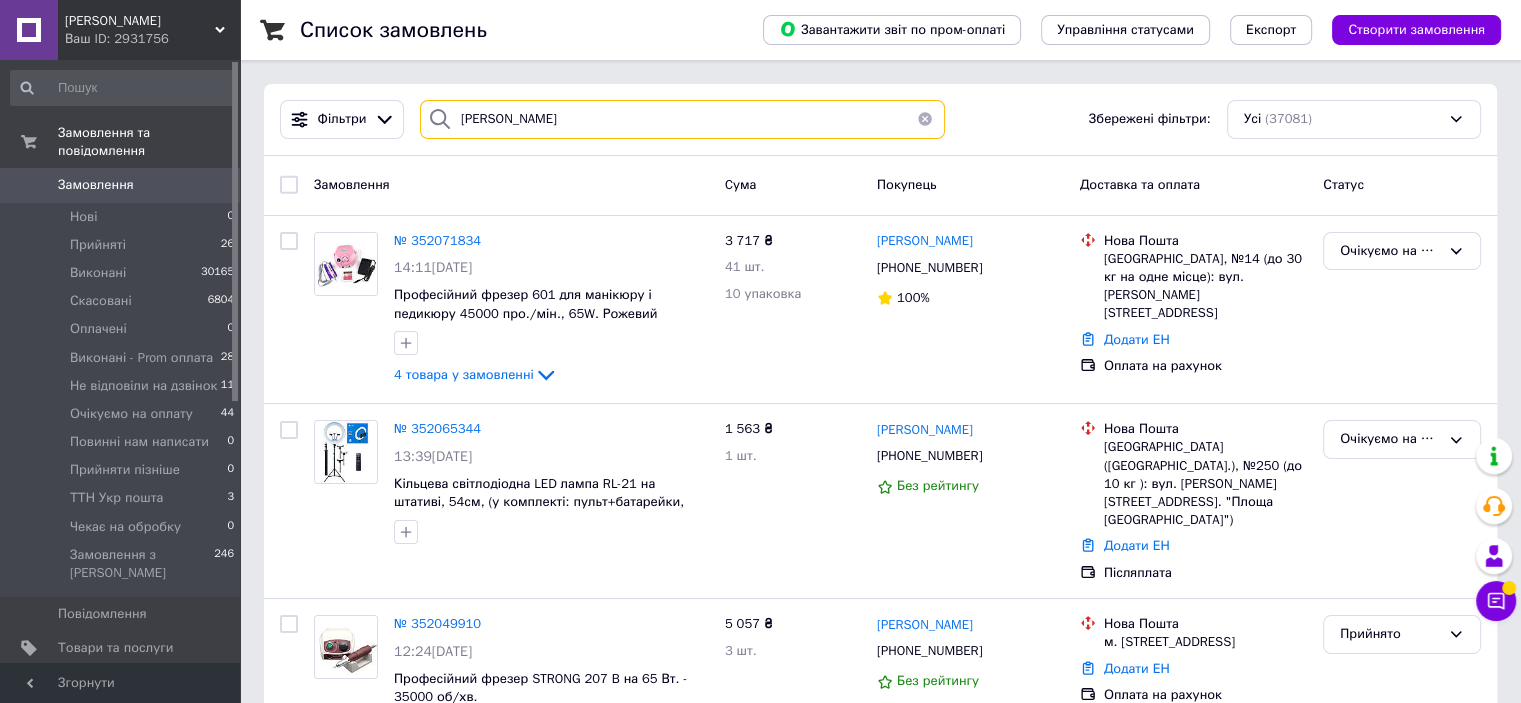 type on "синицька" 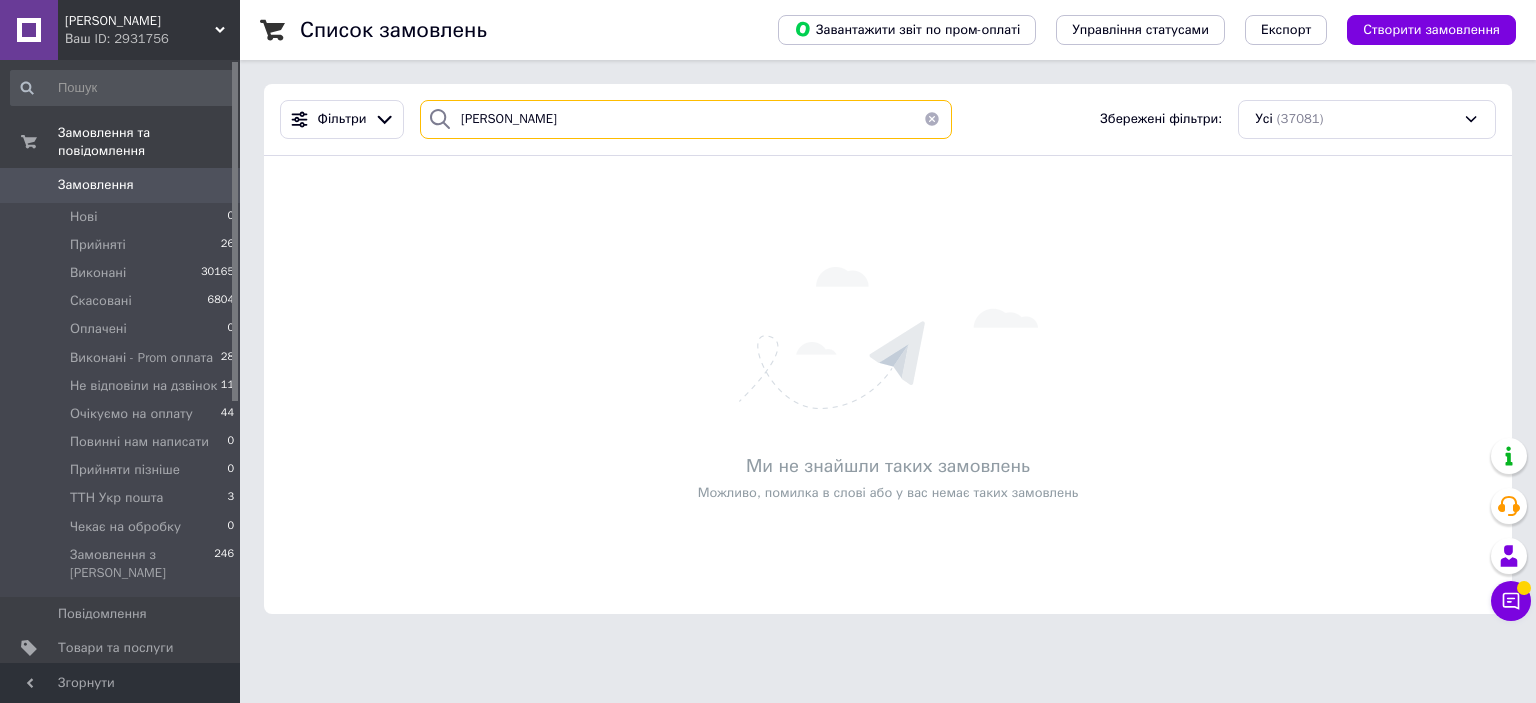click on "синицька" at bounding box center [686, 119] 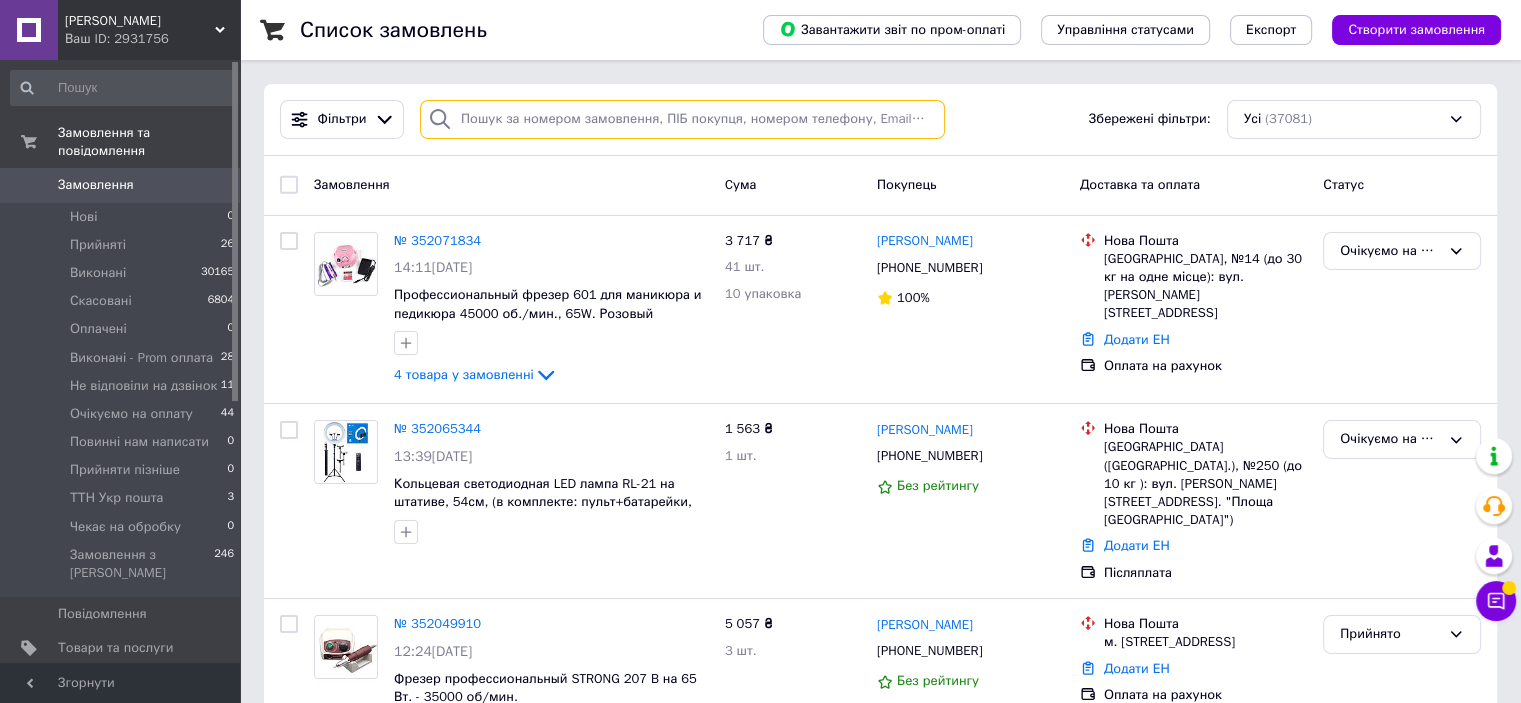 click at bounding box center [682, 119] 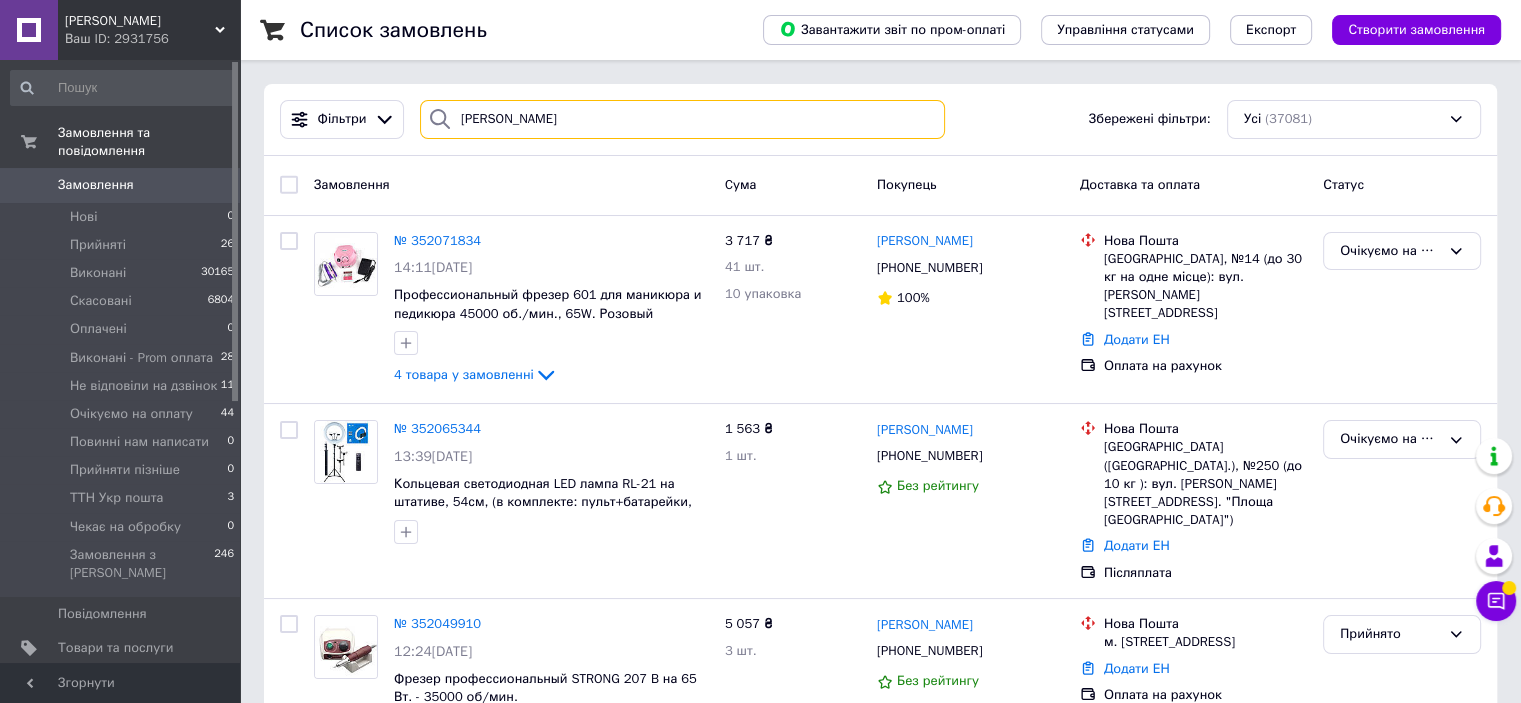 type on "дуднік" 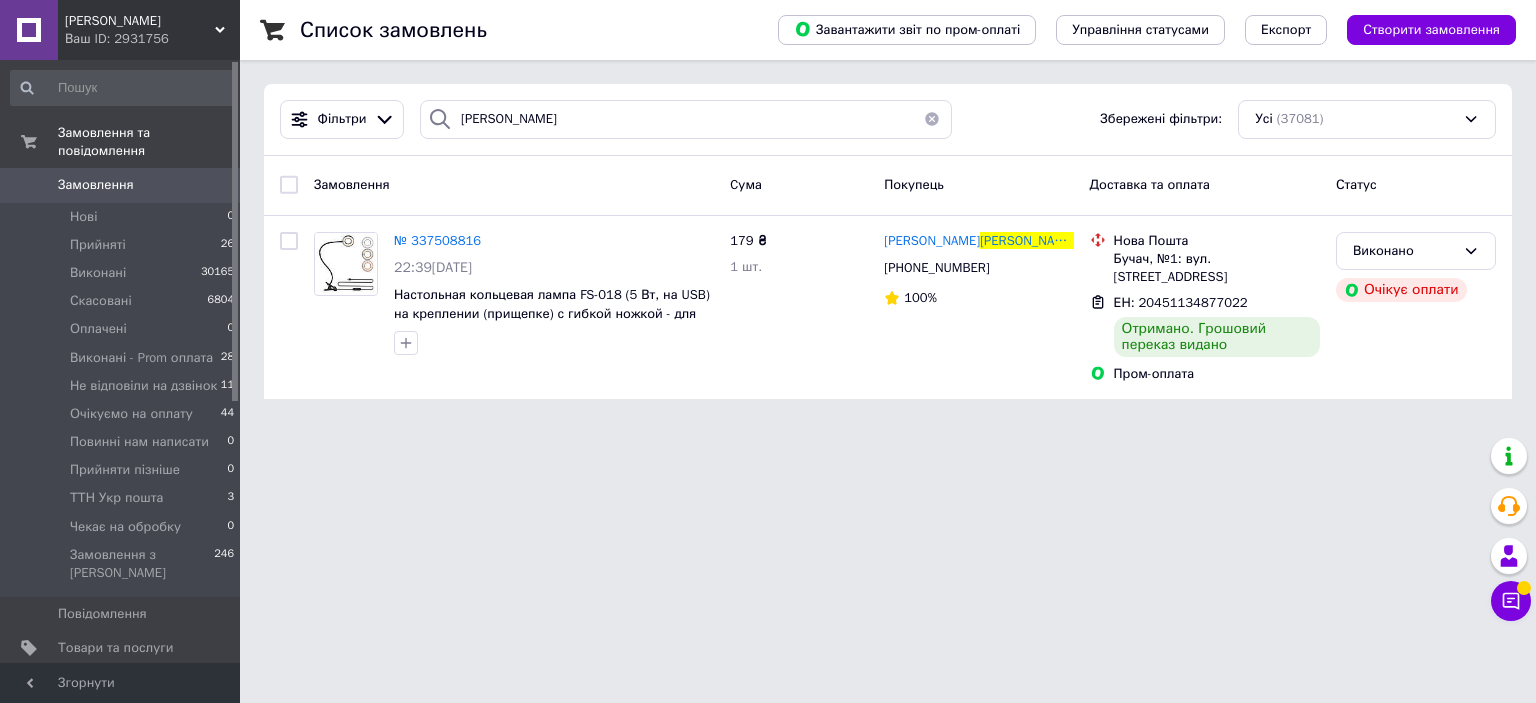 click at bounding box center (932, 119) 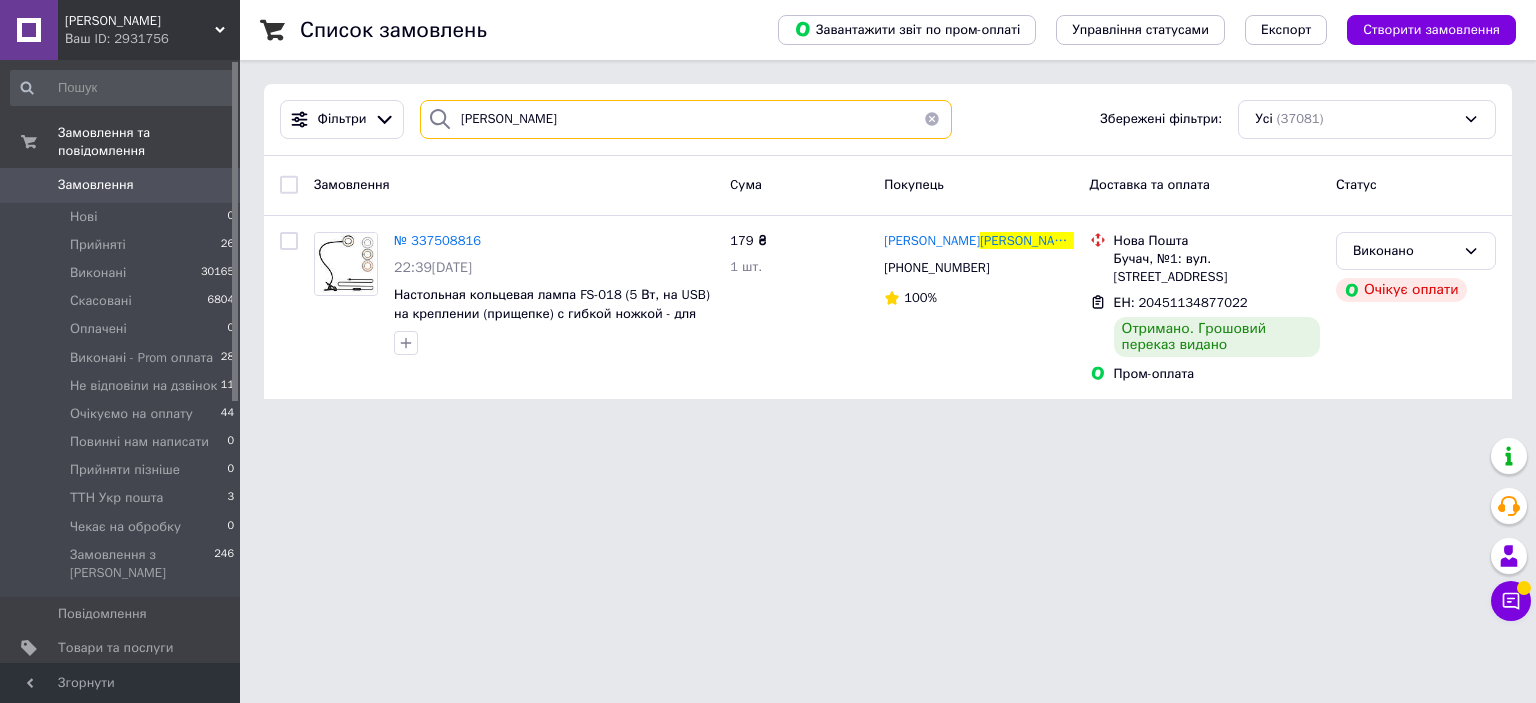 type 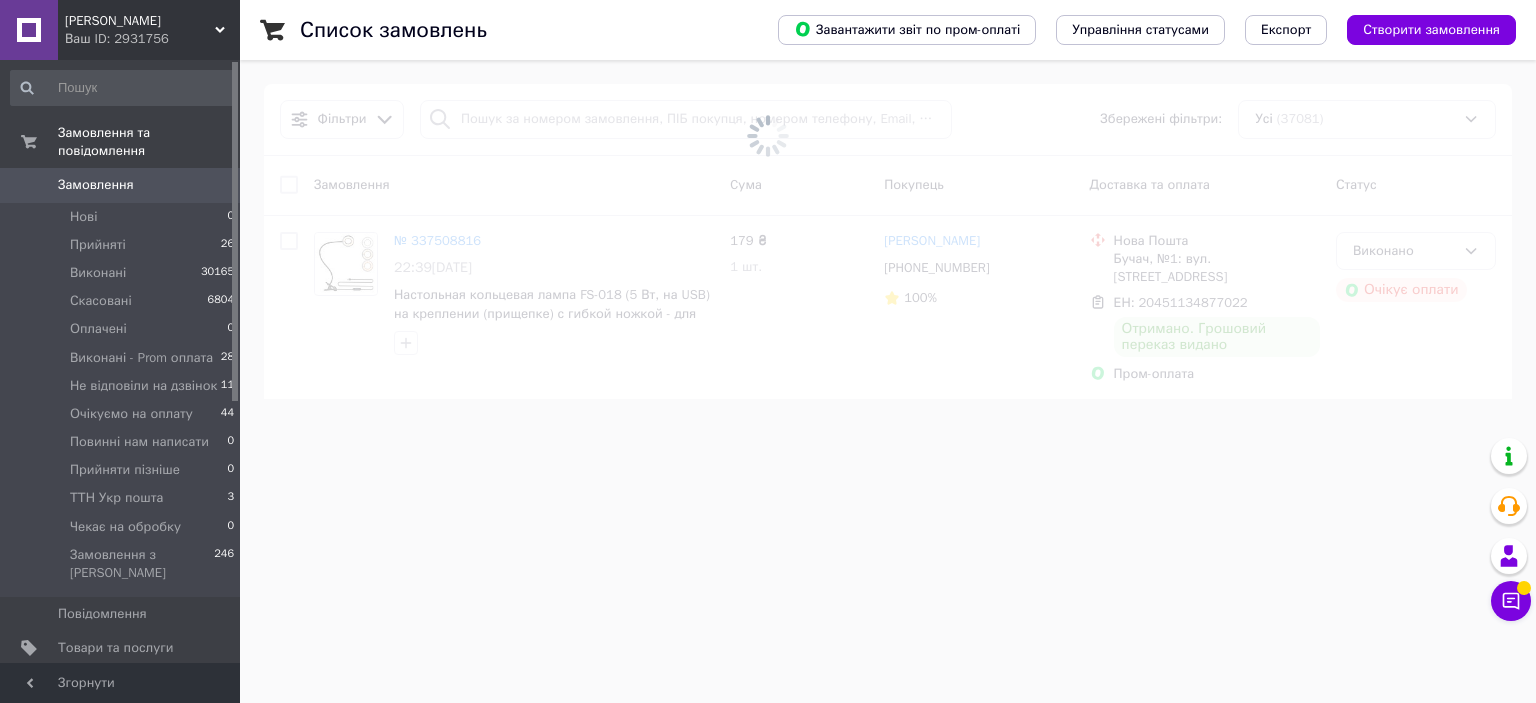 click on "0" at bounding box center (212, 185) 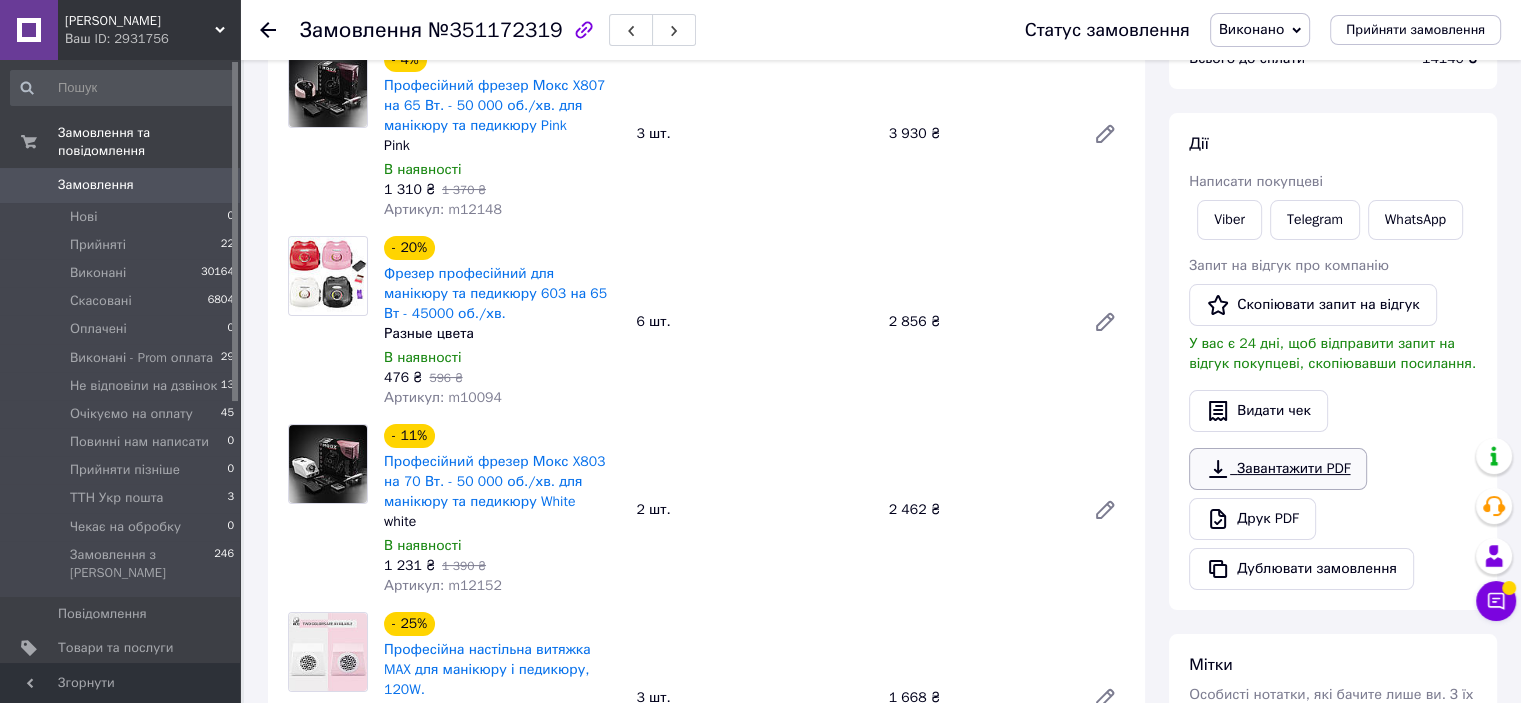 scroll, scrollTop: 300, scrollLeft: 0, axis: vertical 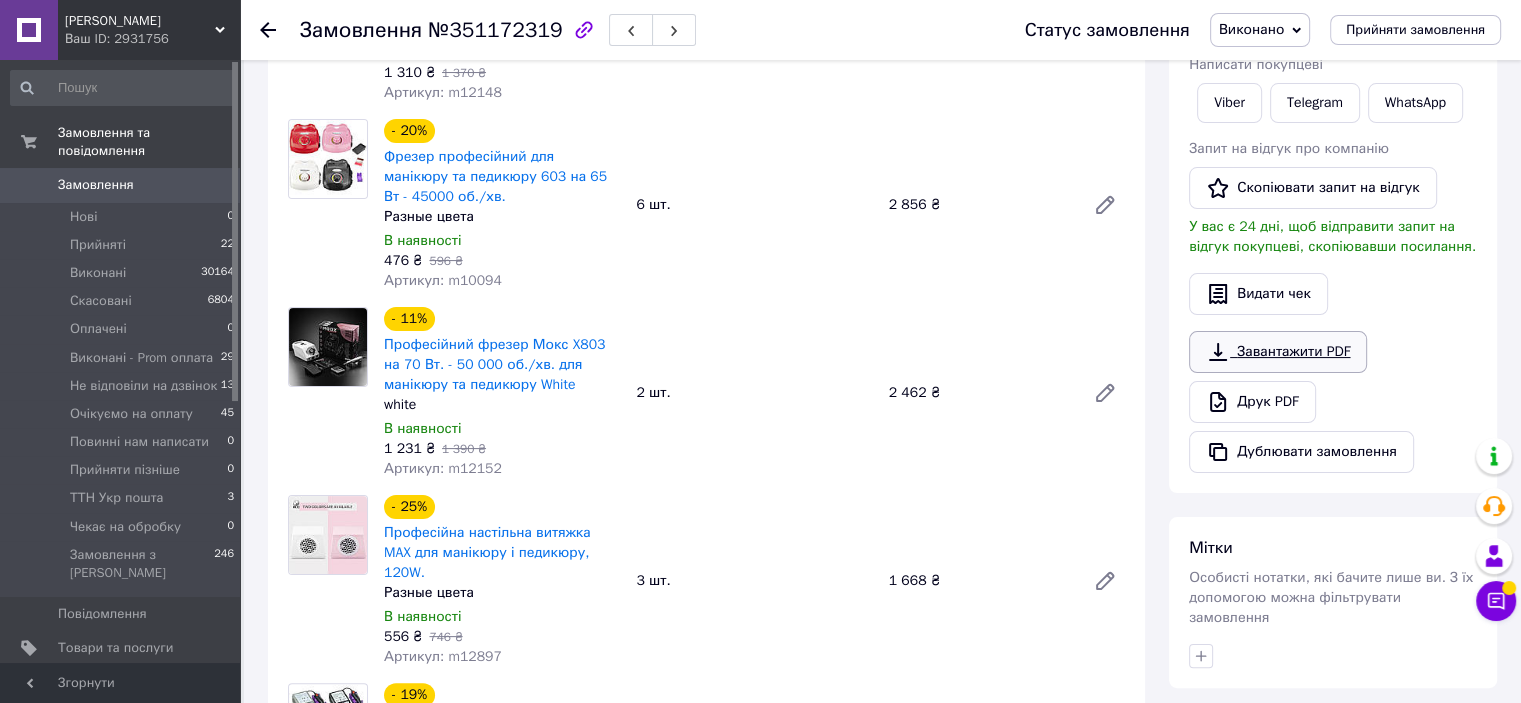 click on "Завантажити PDF" at bounding box center (1278, 352) 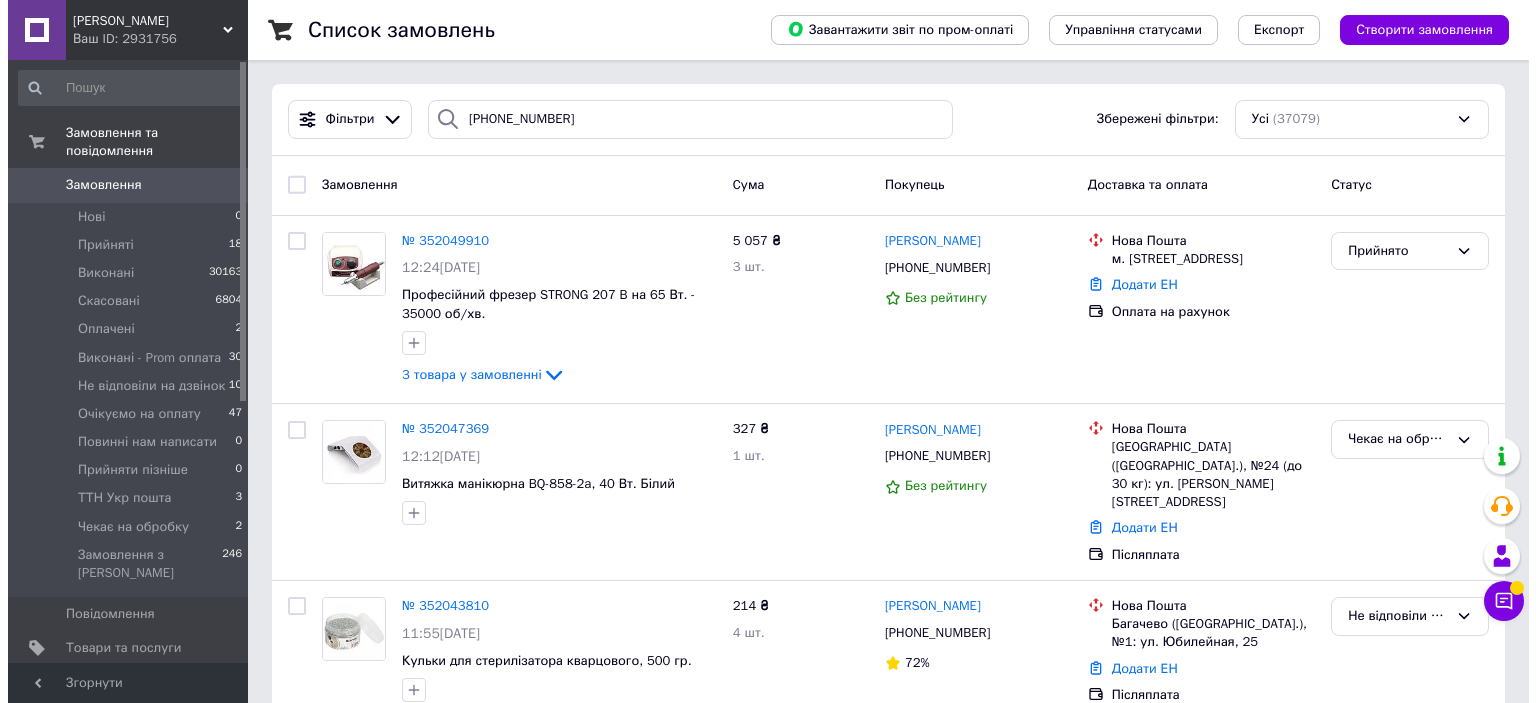 scroll, scrollTop: 0, scrollLeft: 0, axis: both 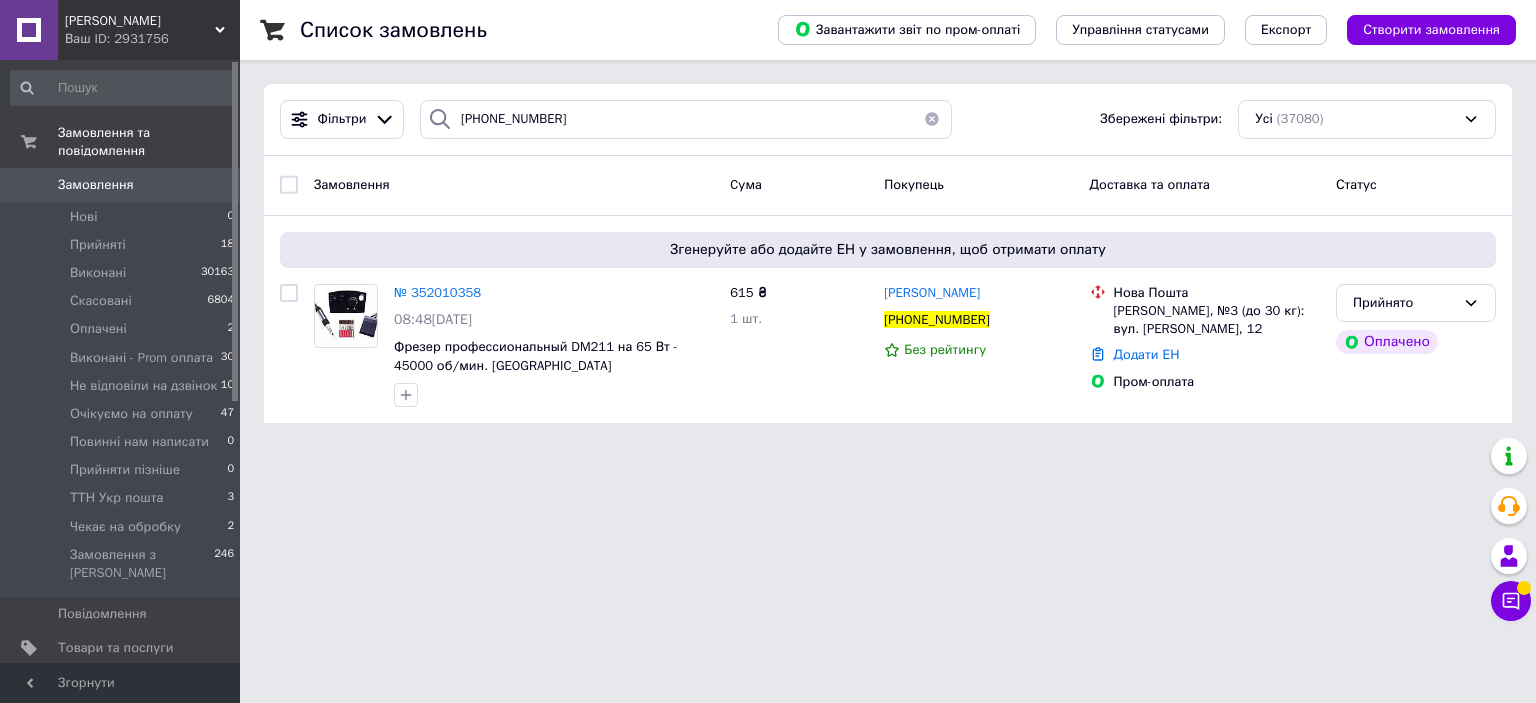 click on "Фільтри +380979429470 Збережені фільтри: Усі (37080)" at bounding box center (888, 120) 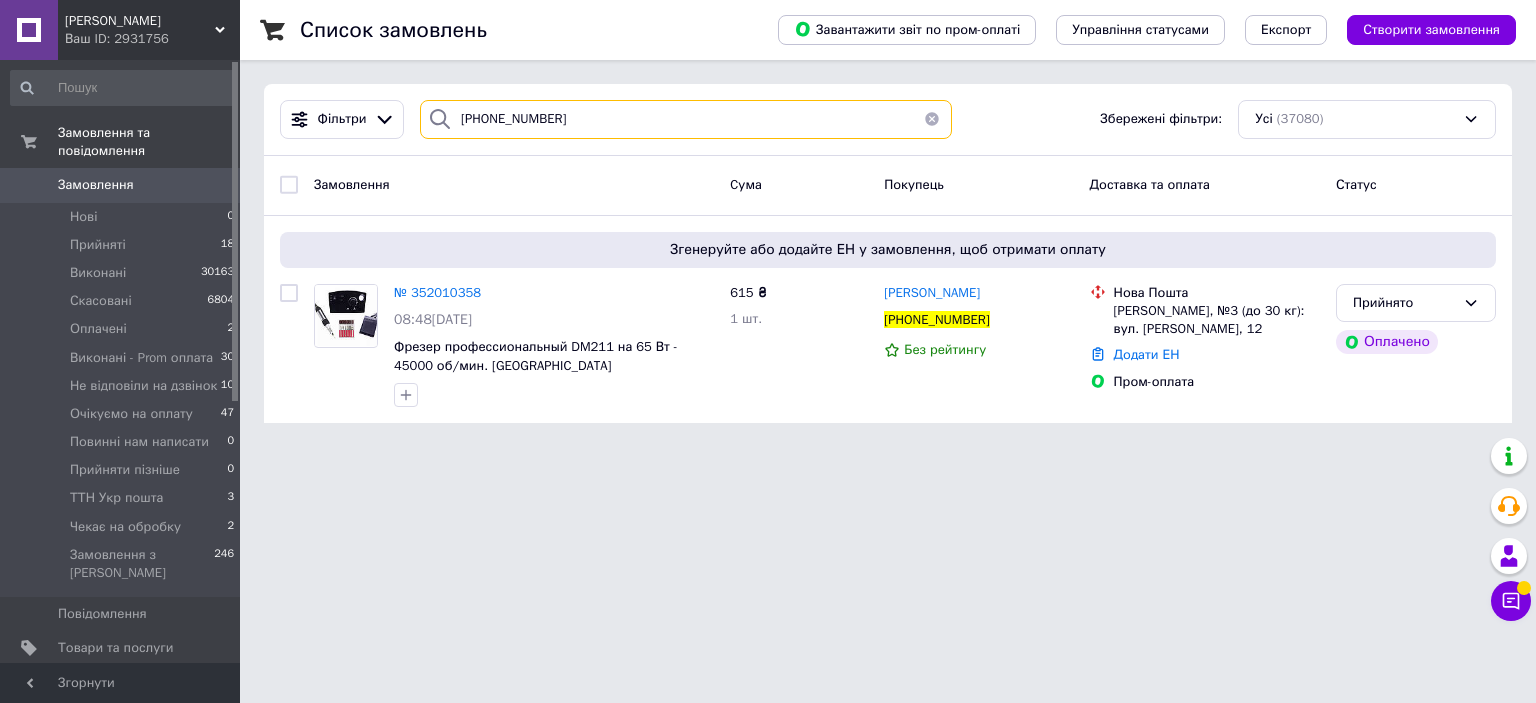 drag, startPoint x: 542, startPoint y: 119, endPoint x: 531, endPoint y: 110, distance: 14.21267 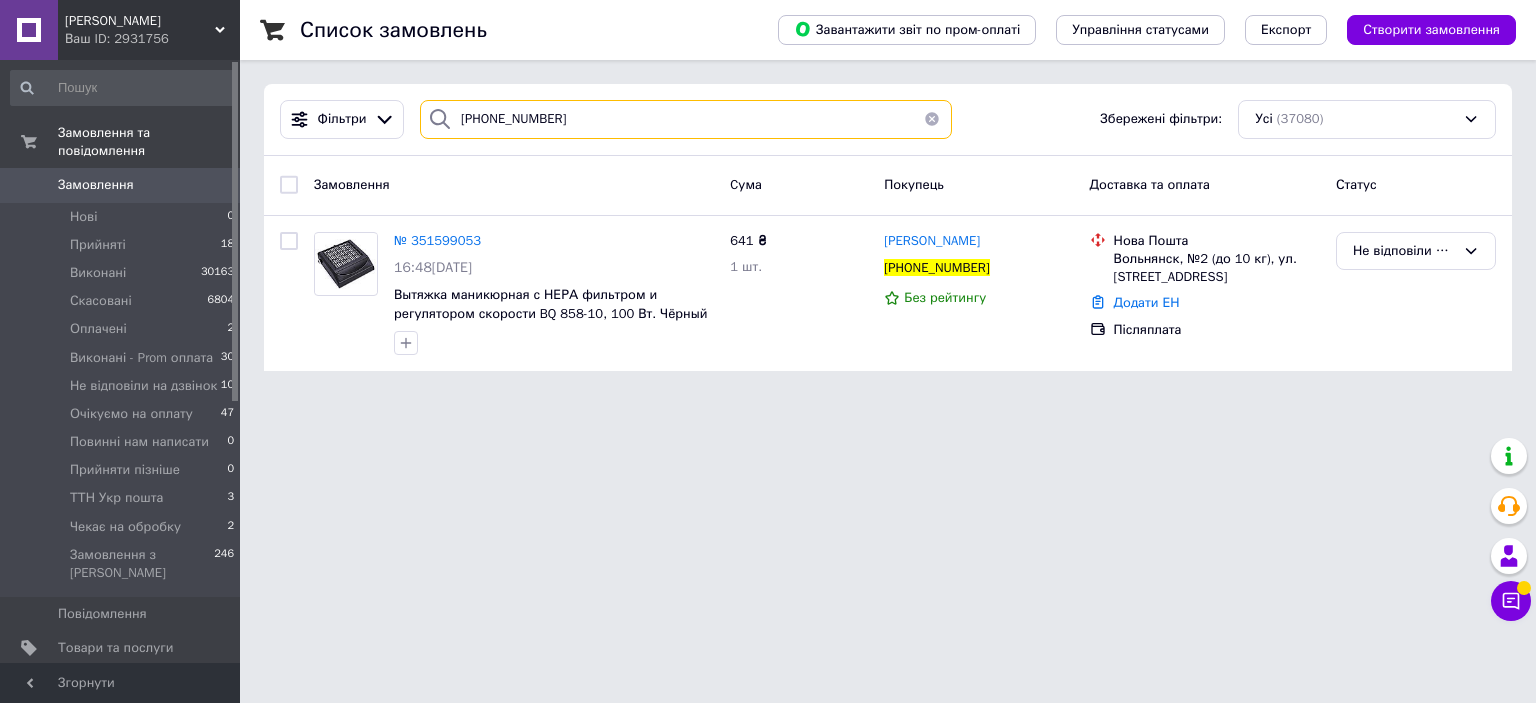 click on "+380997917032" at bounding box center [686, 119] 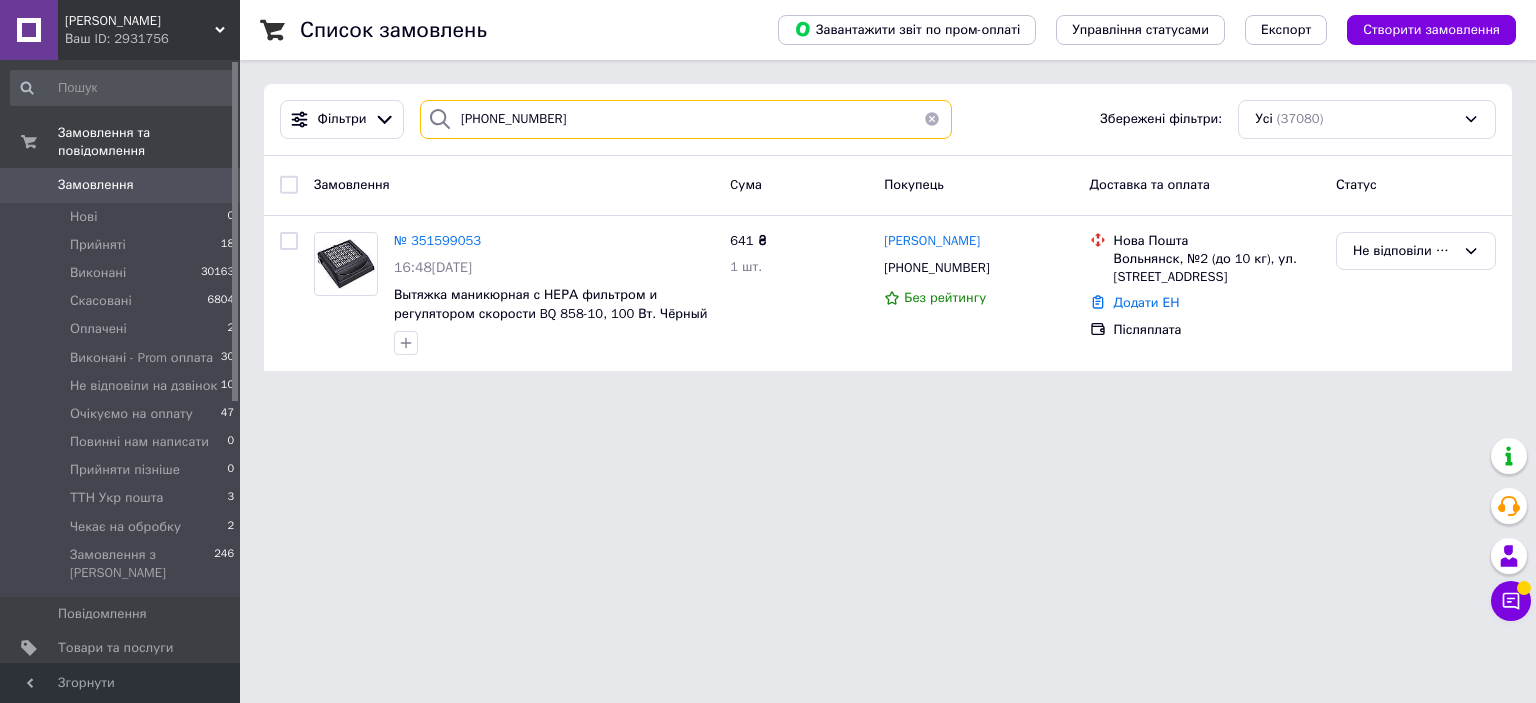 type on "+380951285131" 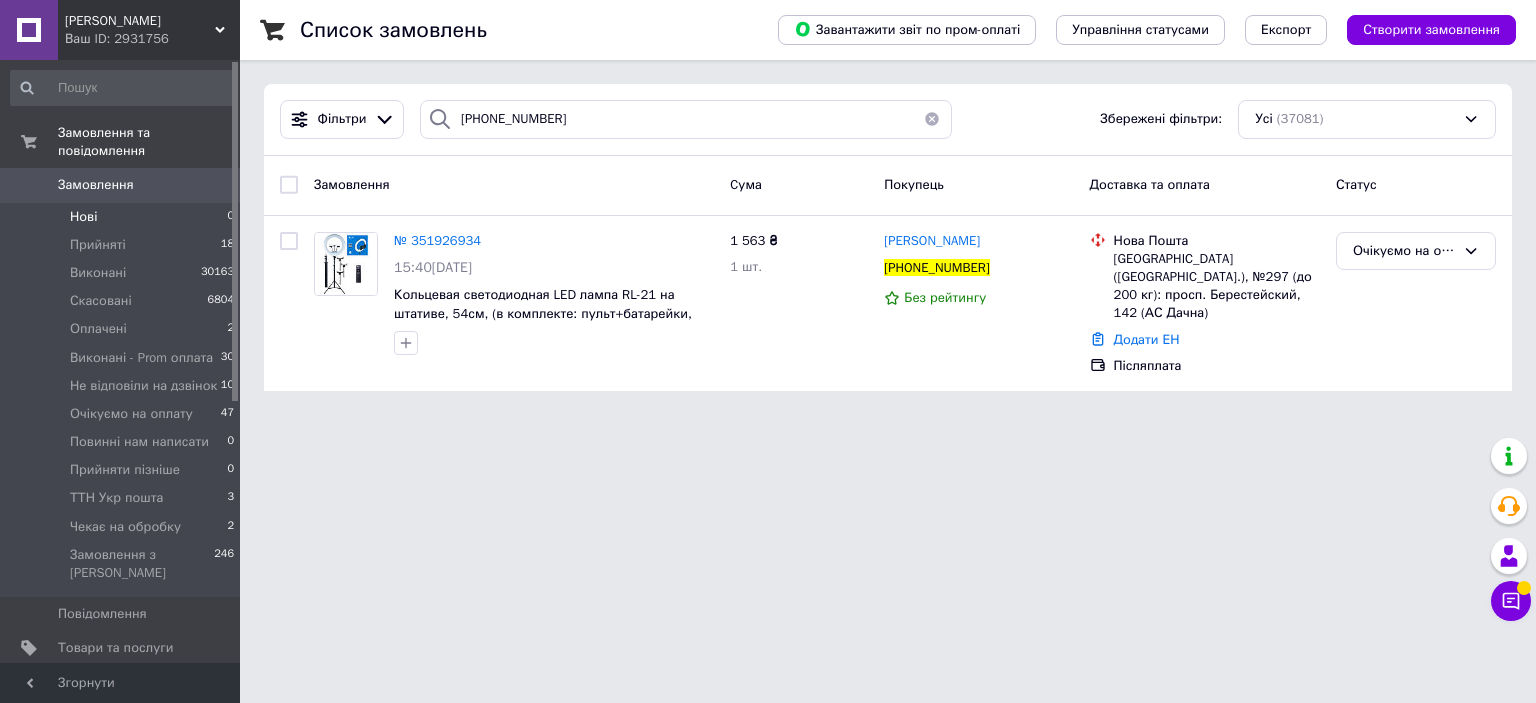 click on "Нові 0" at bounding box center (123, 217) 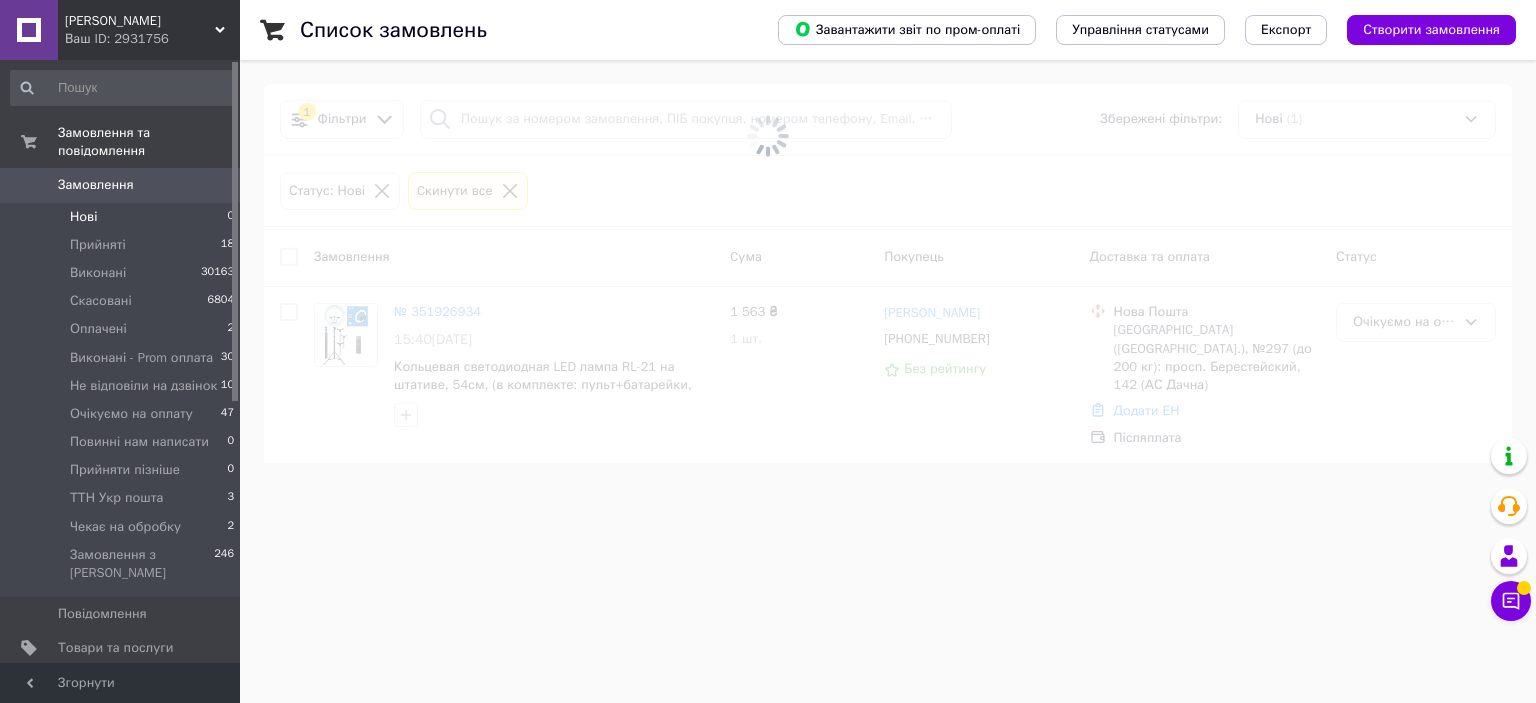 click on "Нові 0" at bounding box center [123, 217] 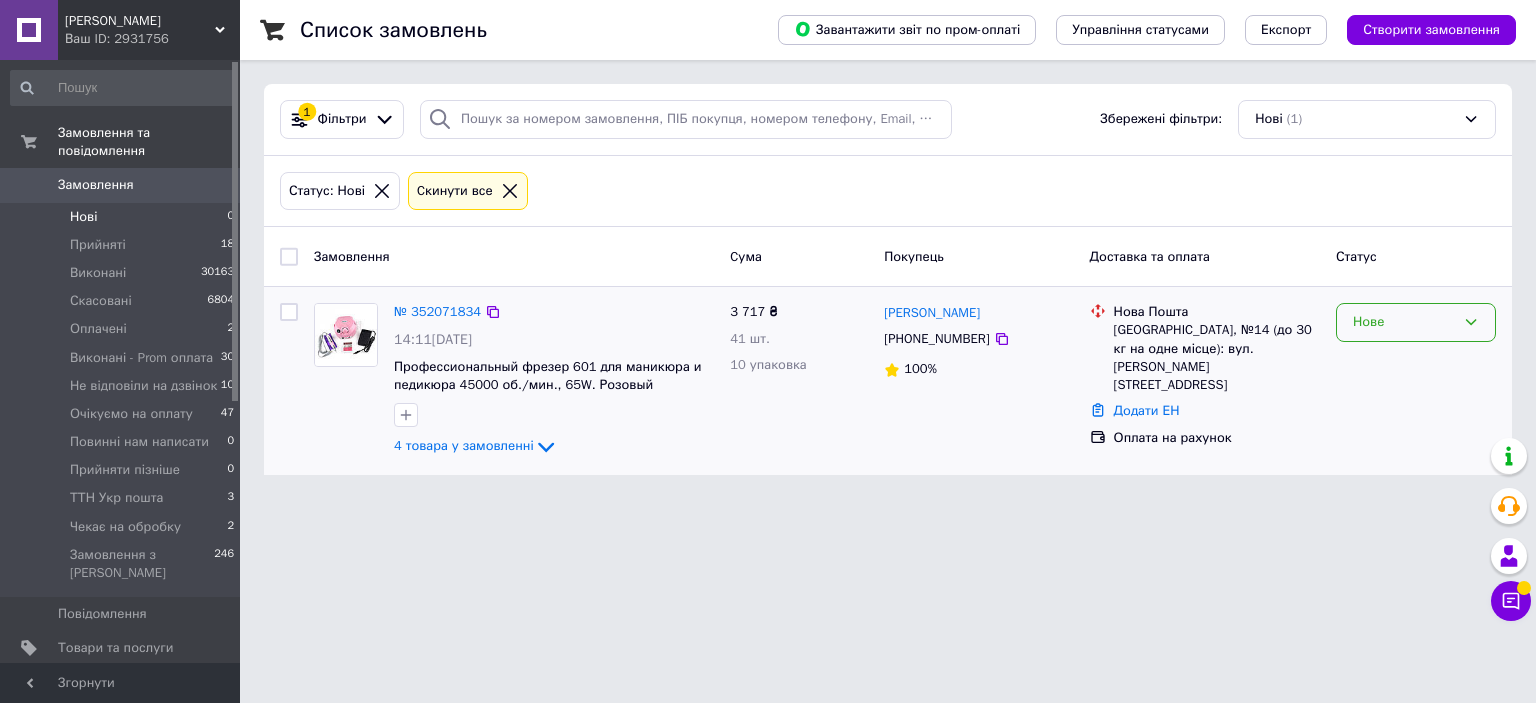 click on "Нове" at bounding box center (1404, 322) 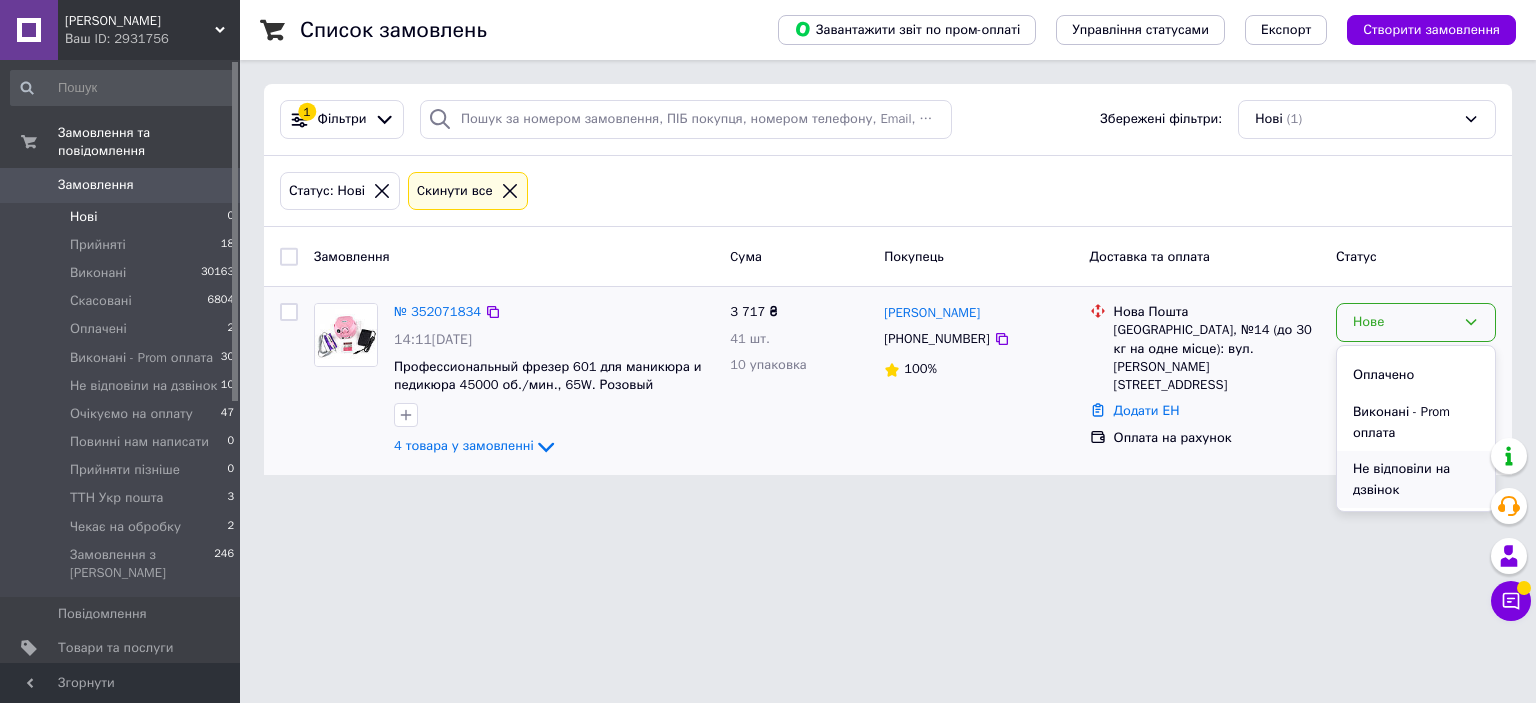 scroll, scrollTop: 200, scrollLeft: 0, axis: vertical 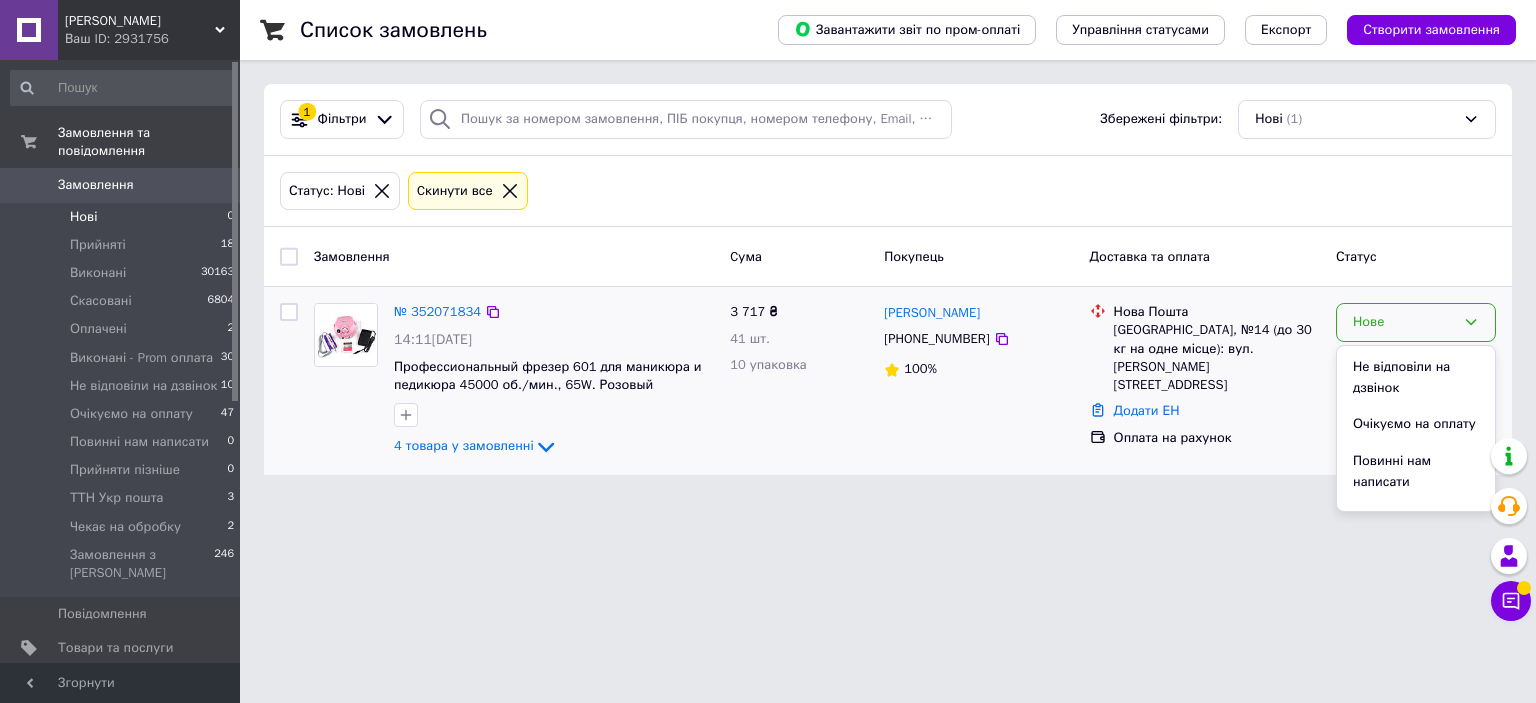 click on "Очікуємо на оплату" at bounding box center [1416, 424] 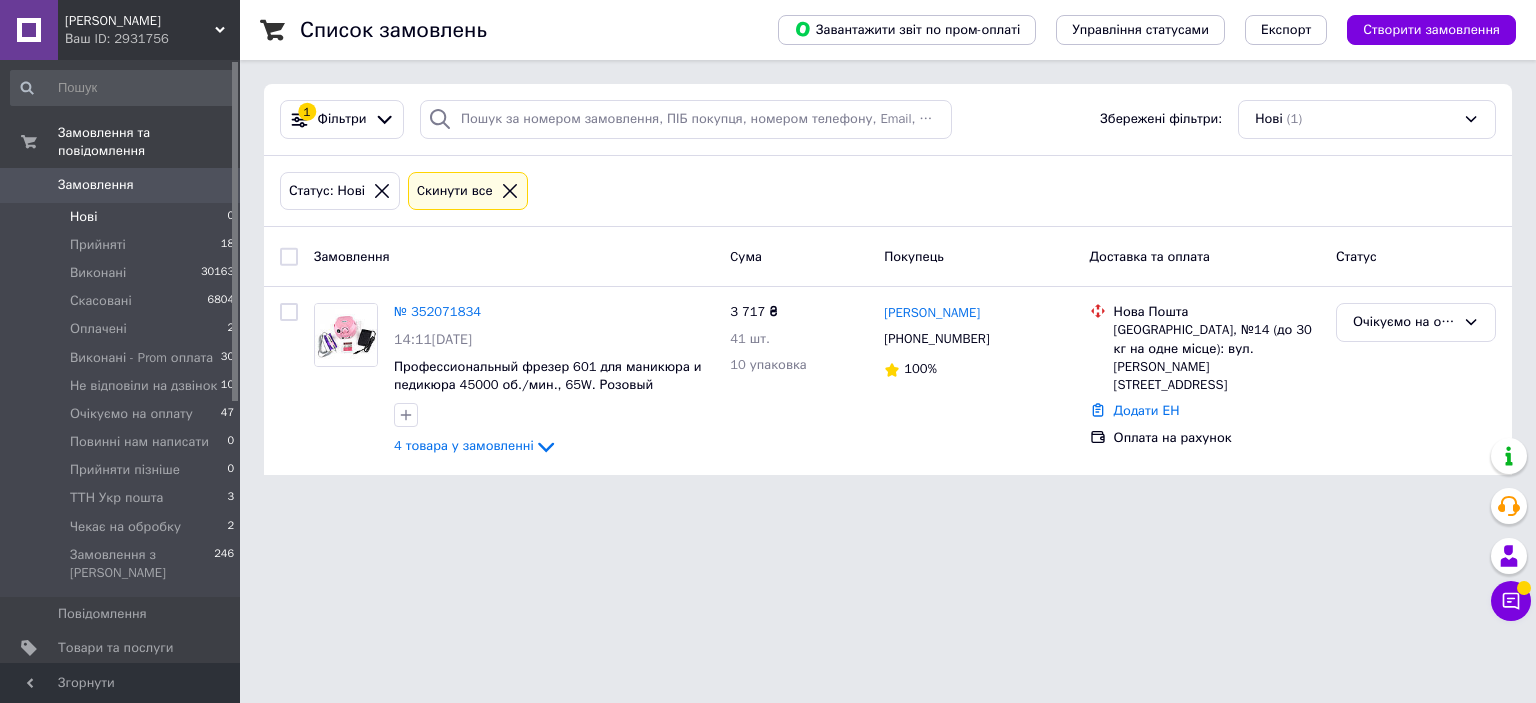 drag, startPoint x: 444, startPoint y: 603, endPoint x: 455, endPoint y: 625, distance: 24.596748 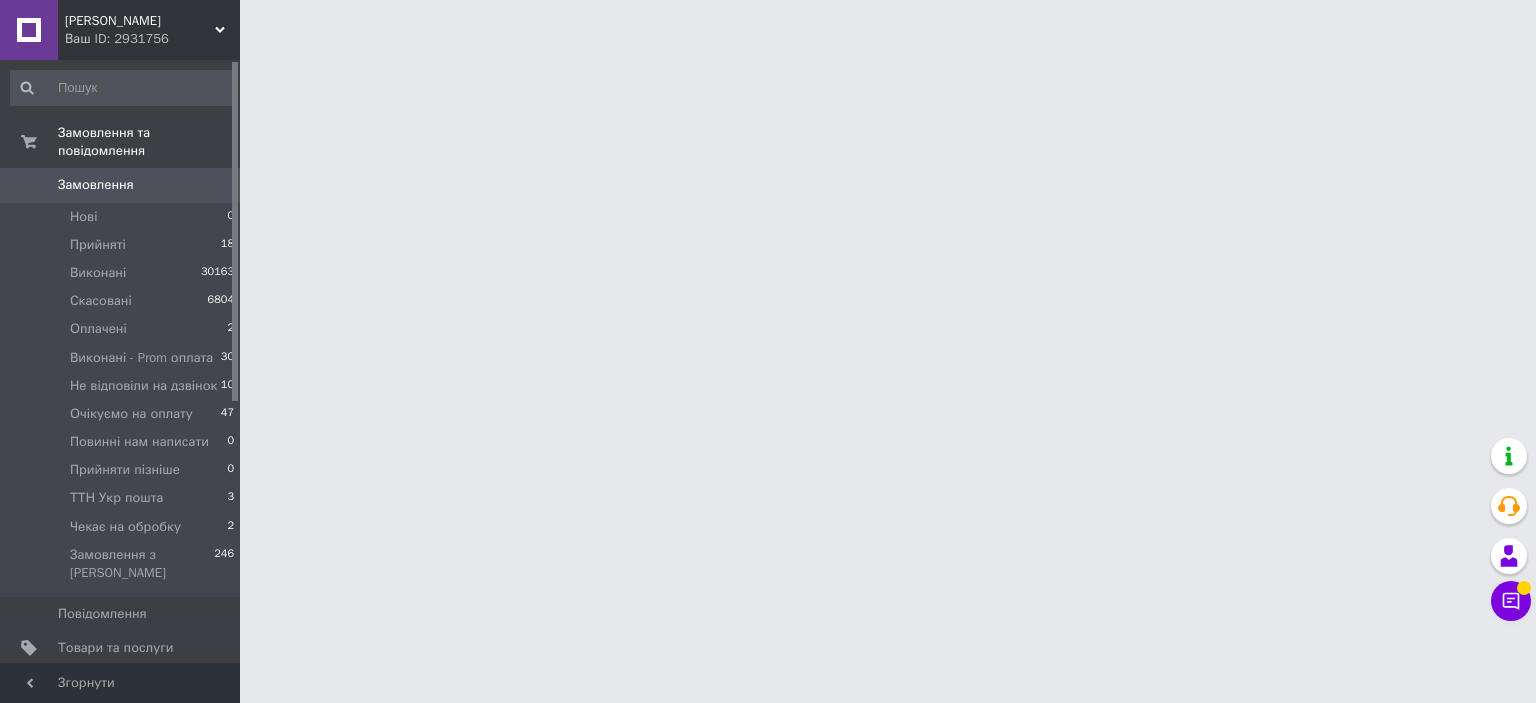click on "0" at bounding box center [212, 185] 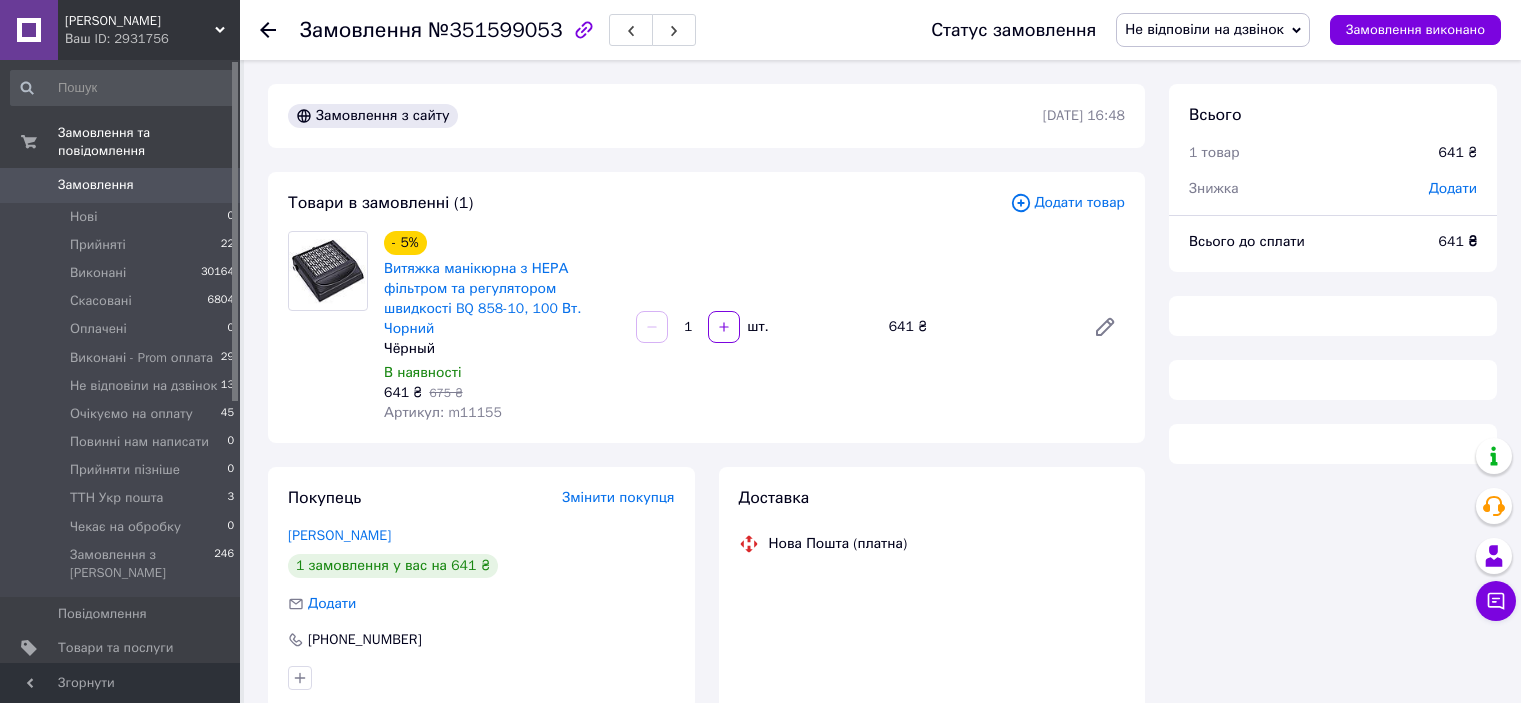 scroll, scrollTop: 0, scrollLeft: 0, axis: both 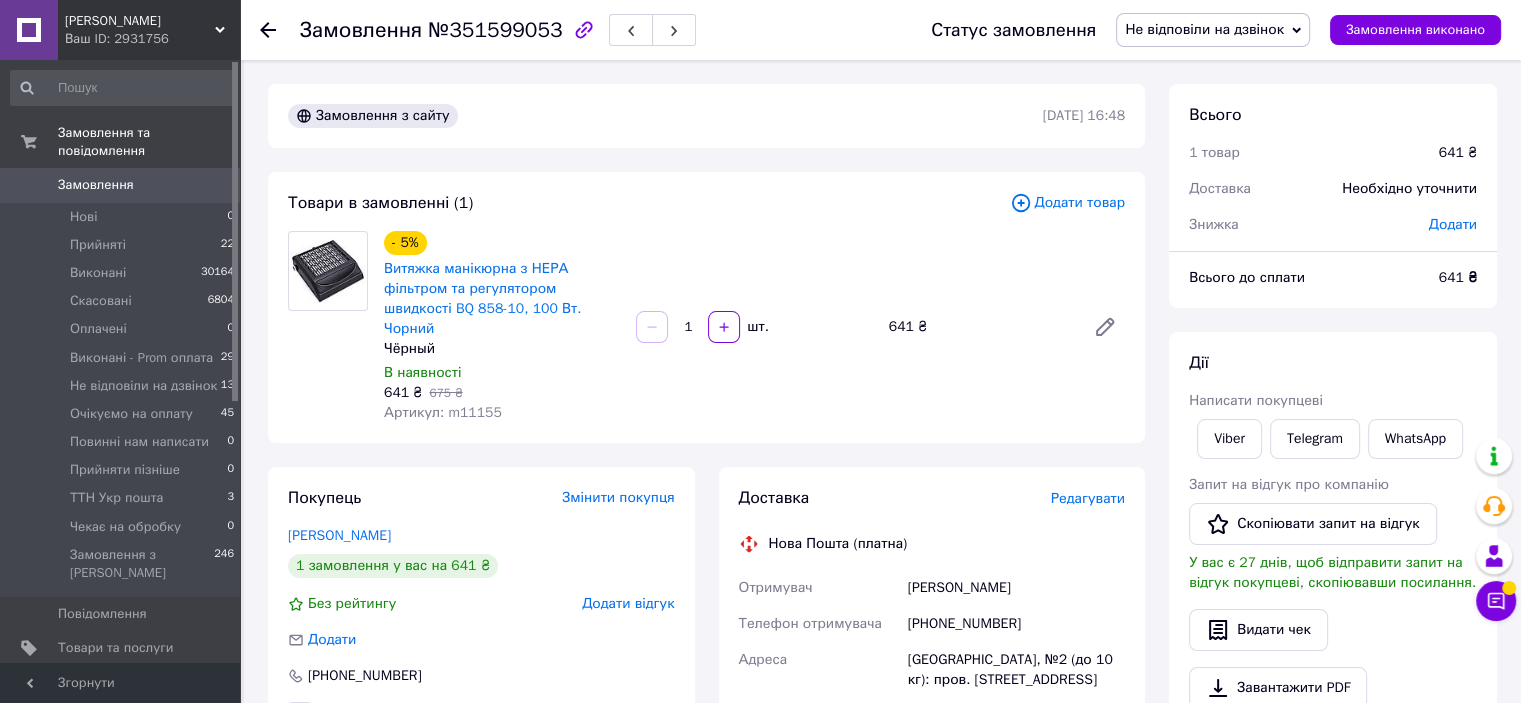click on "Замовлення з сайту [DATE] 16:48 Товари в замовленні (1) Додати товар - 5% Витяжка манікюрна з НЕРА фільтром та регулятором швидкості BQ 858-10, 100 Вт. Чорний Чёрный В наявності 641 ₴   675 ₴ Артикул: m11155 1   шт. 641 ₴ Покупець Змінити покупця [PERSON_NAME] 1 замовлення у вас на 641 ₴ Без рейтингу   Додати відгук Додати [PHONE_NUMBER] Оплата Післяплата Доставка Редагувати Нова Пошта (платна) Отримувач [PERSON_NAME] Телефон отримувача [PHONE_NUMBER] [GEOGRAPHIC_DATA] Вільнянськ, №2 (до 10 кг): пров. [STREET_ADDRESS] Дата відправки [DATE] Платник Отримувач Оціночна вартість 641 ₴ Сума післяплати 641 <" at bounding box center [706, 967] 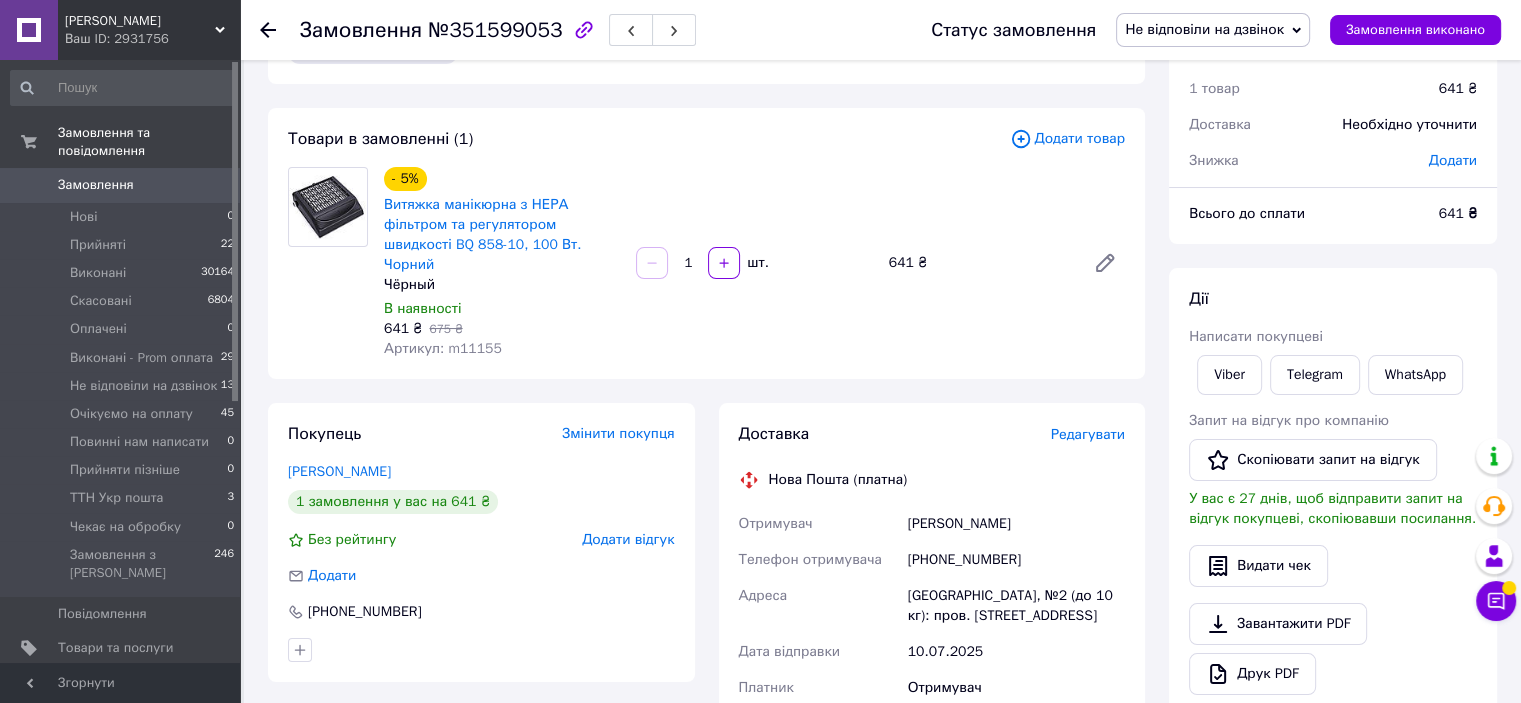 scroll, scrollTop: 100, scrollLeft: 0, axis: vertical 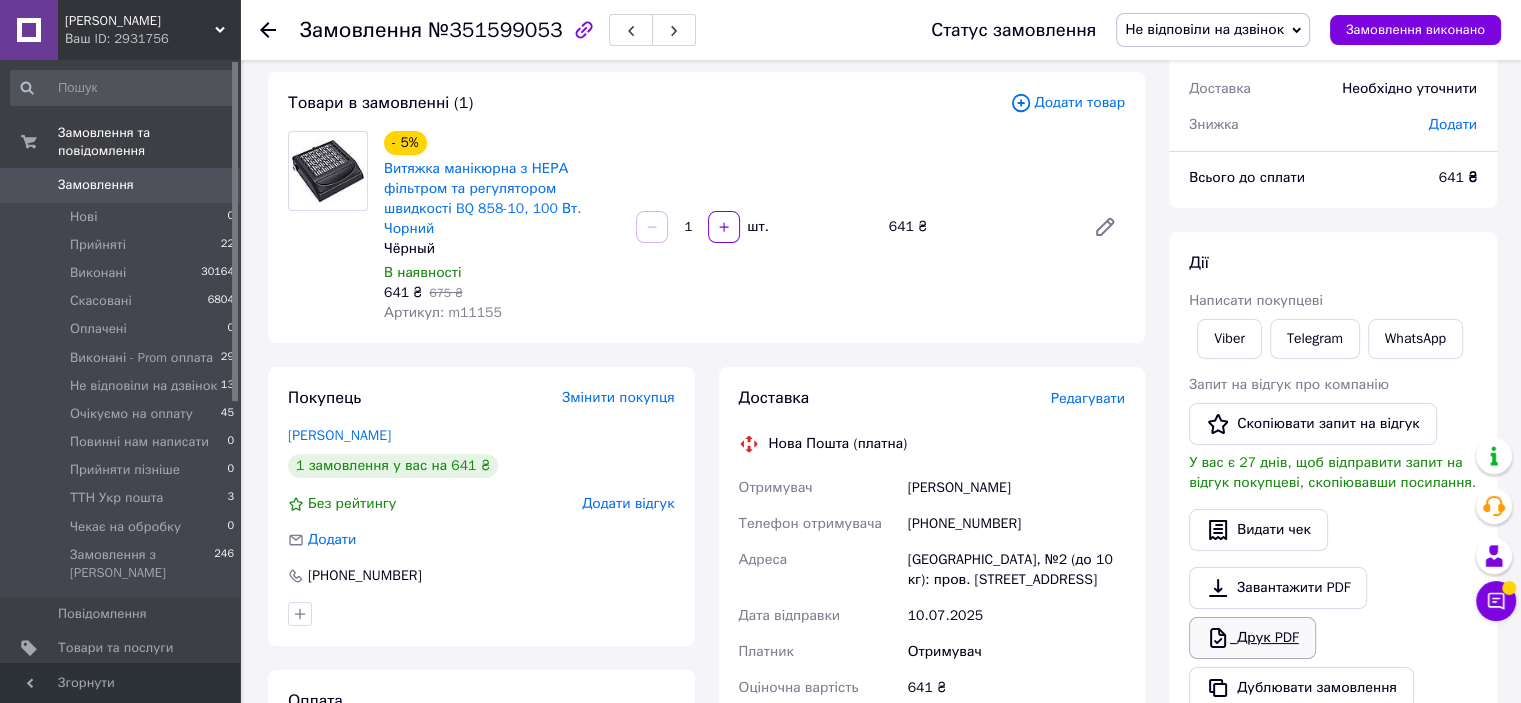click on "Друк PDF" at bounding box center (1252, 638) 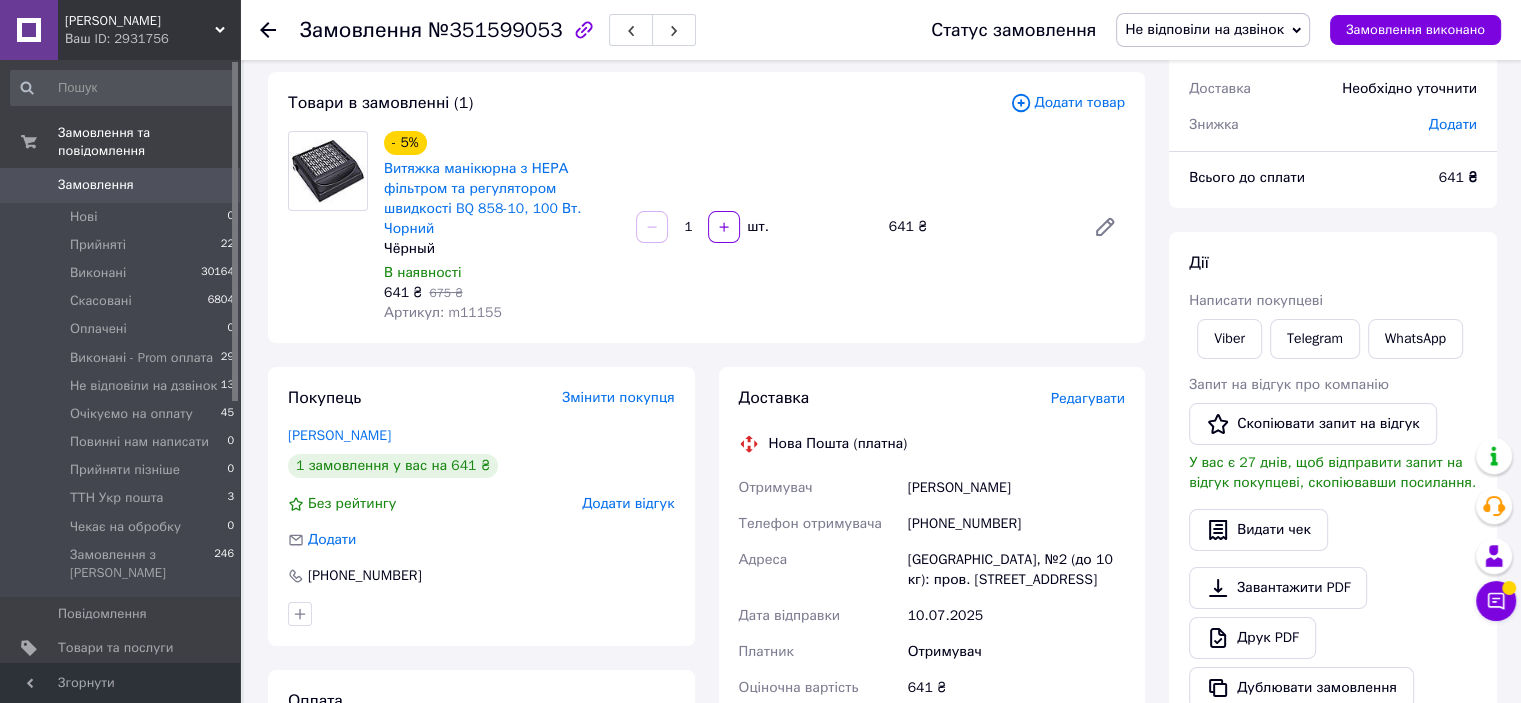 click on "Не відповіли на дзвінок" at bounding box center (1204, 29) 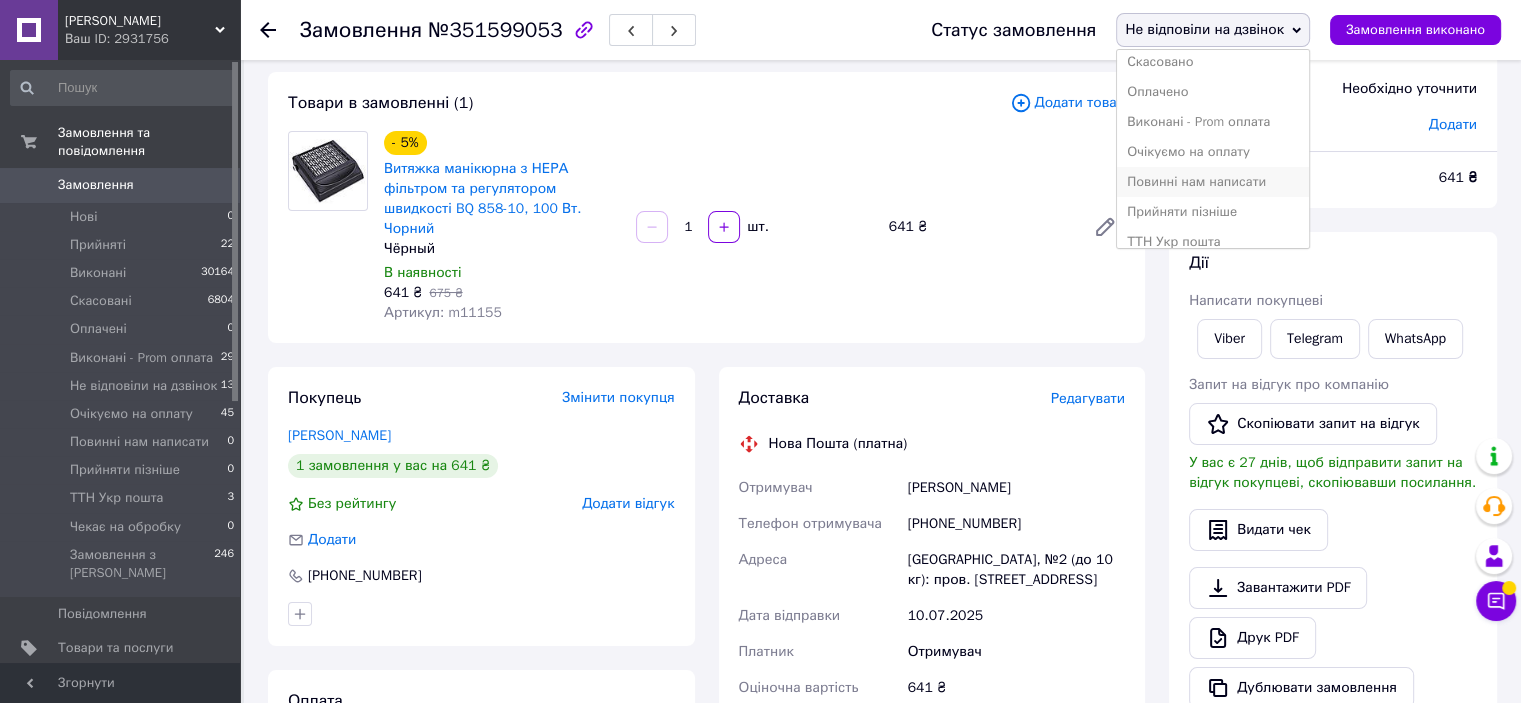 scroll, scrollTop: 100, scrollLeft: 0, axis: vertical 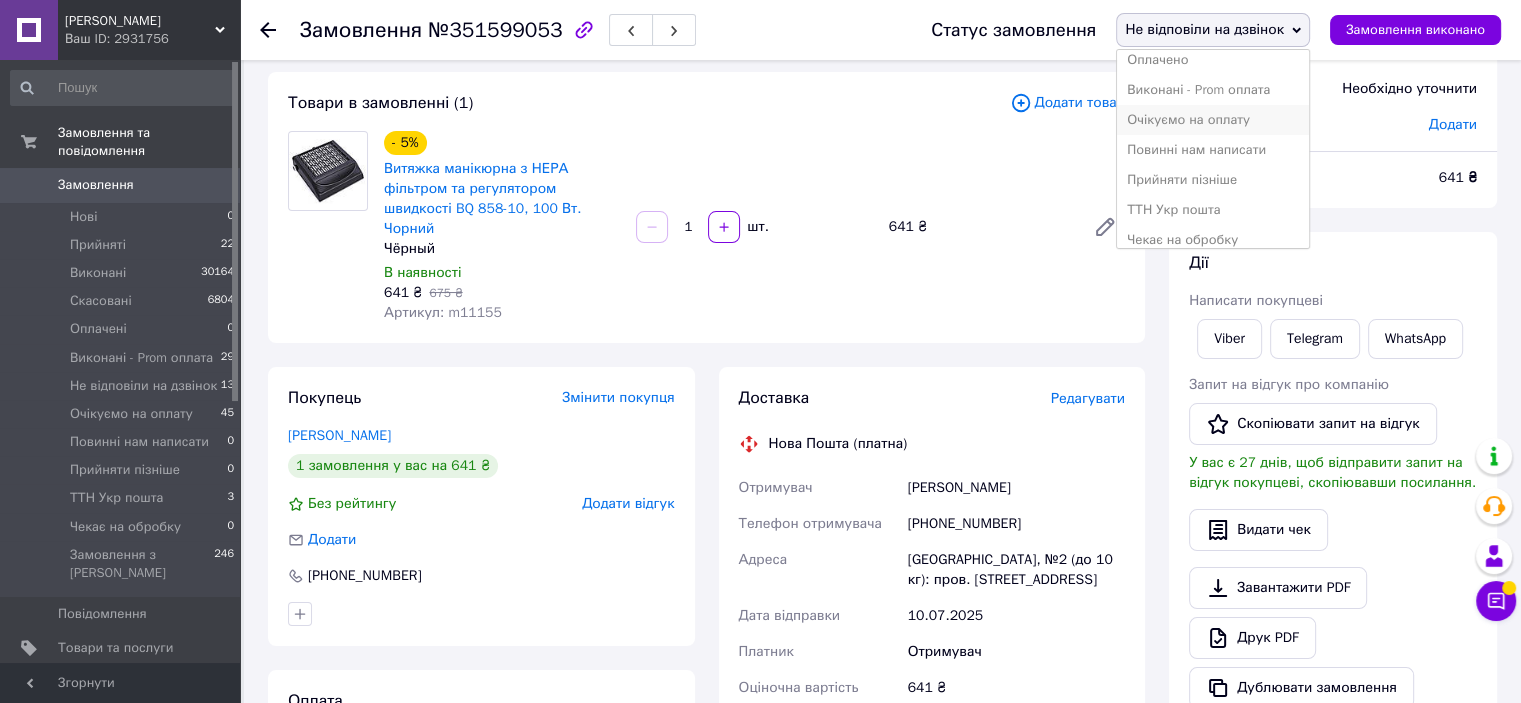 click on "Очікуємо на оплату" at bounding box center (1213, 120) 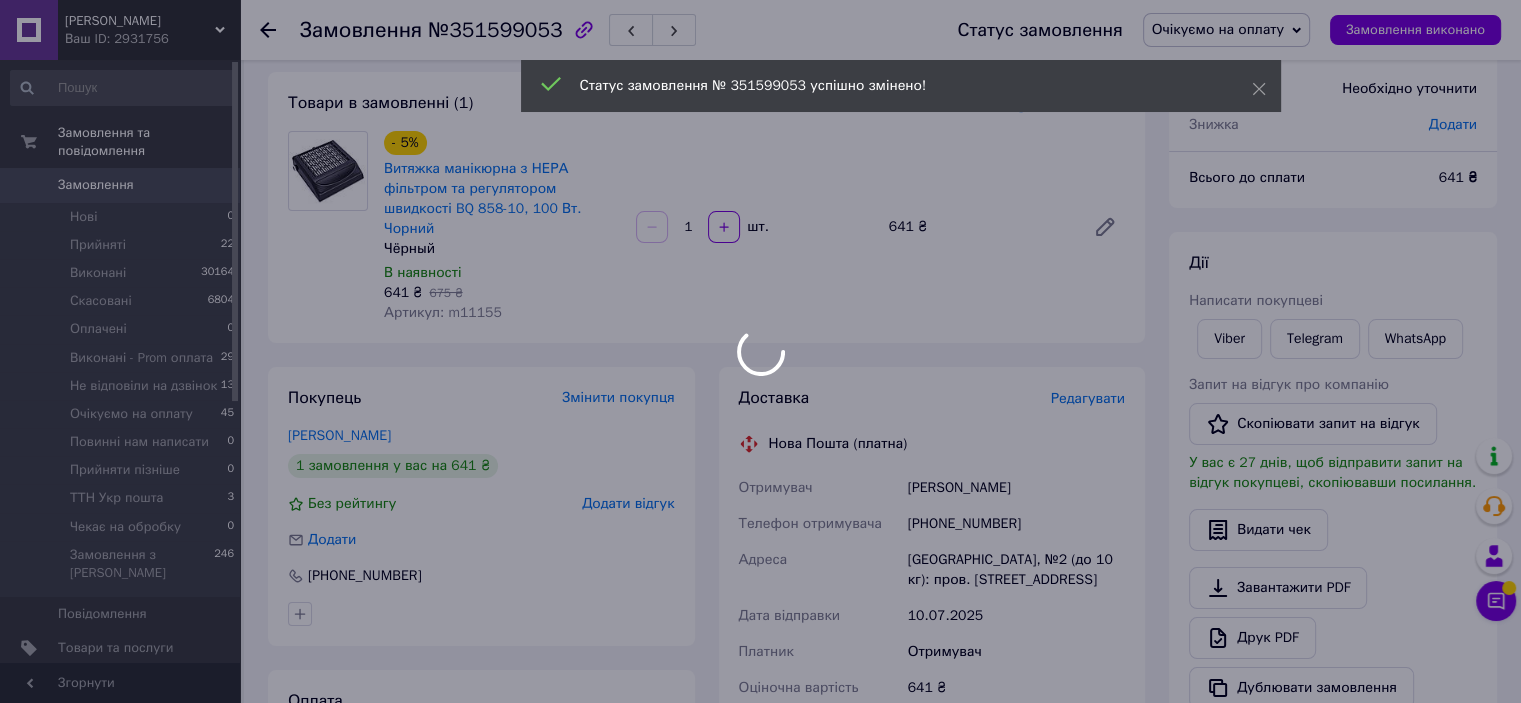 scroll, scrollTop: 68, scrollLeft: 0, axis: vertical 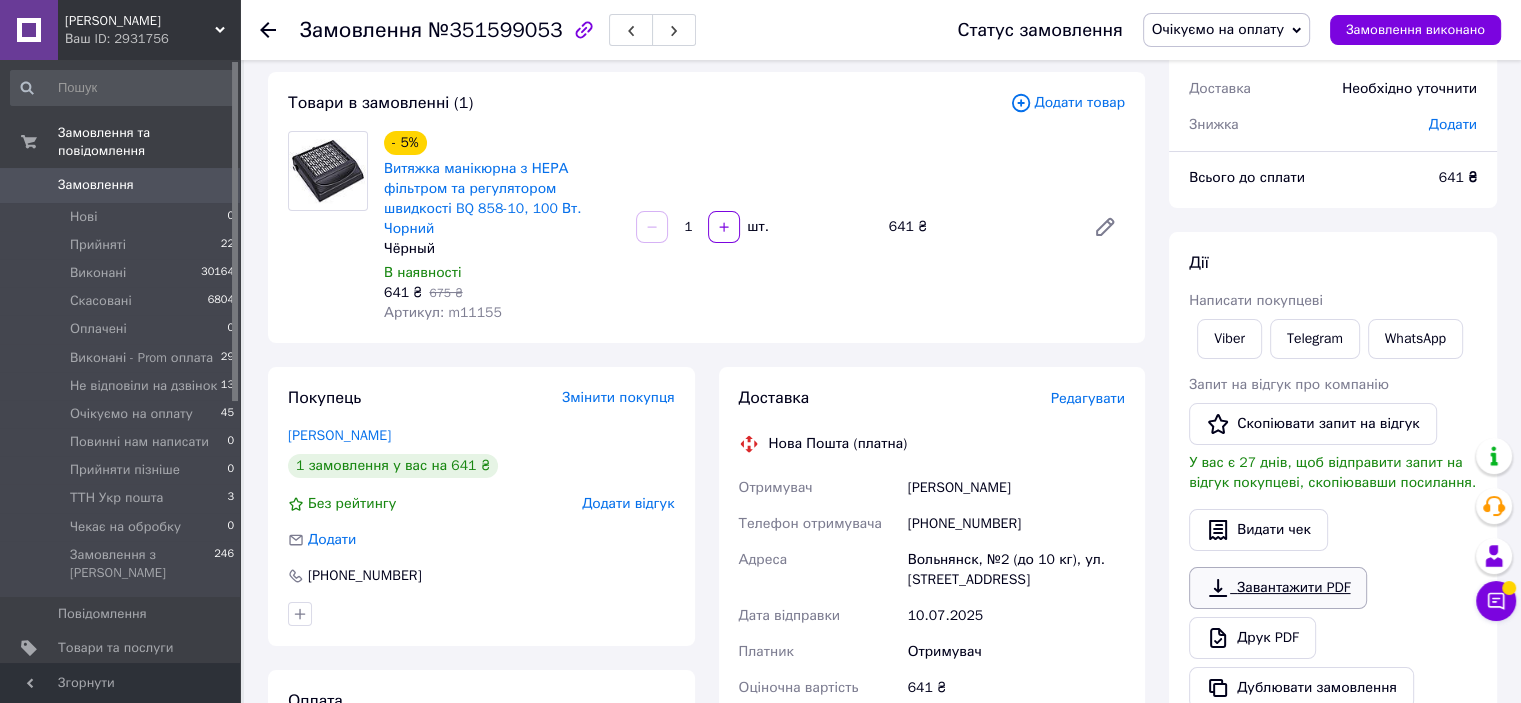click on "Завантажити PDF" at bounding box center (1278, 588) 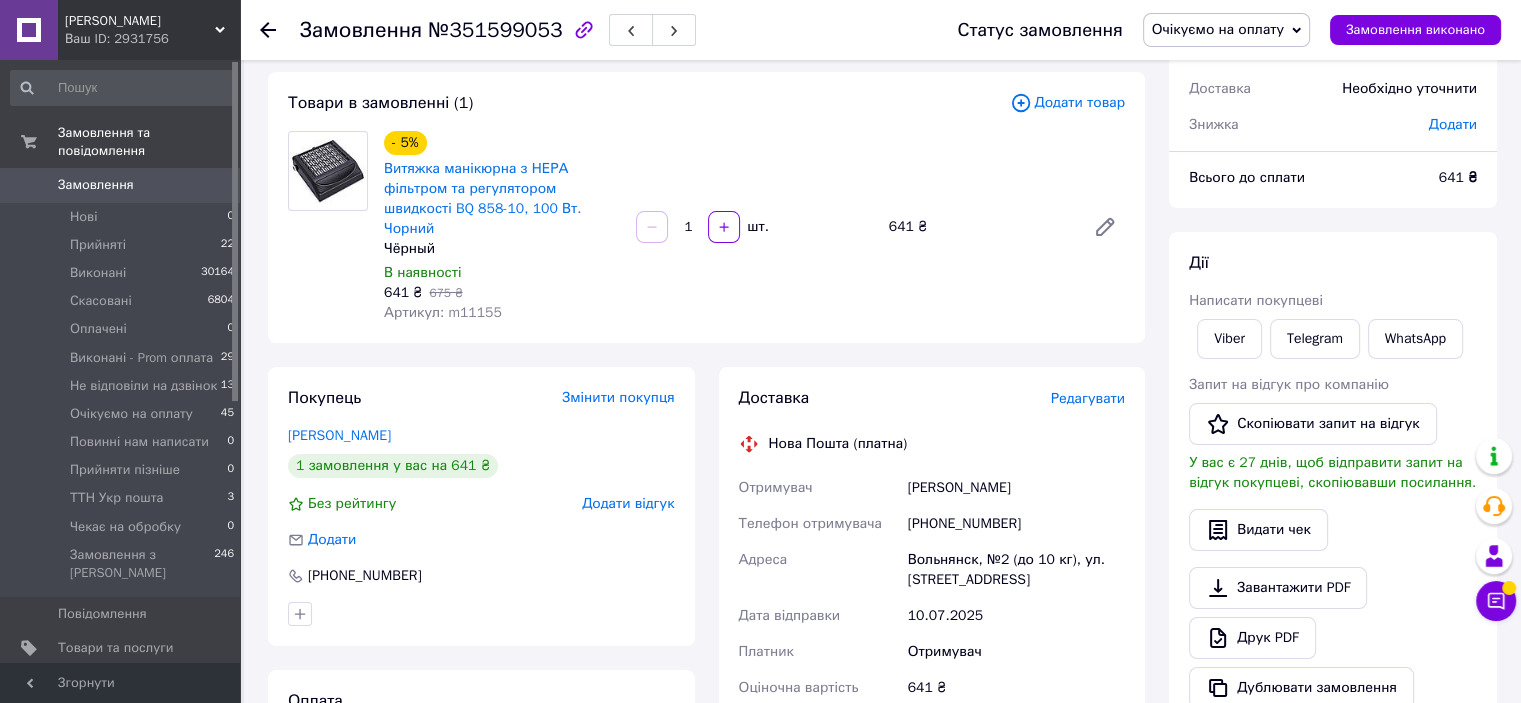 click on "Очікуємо на оплату" at bounding box center [1218, 29] 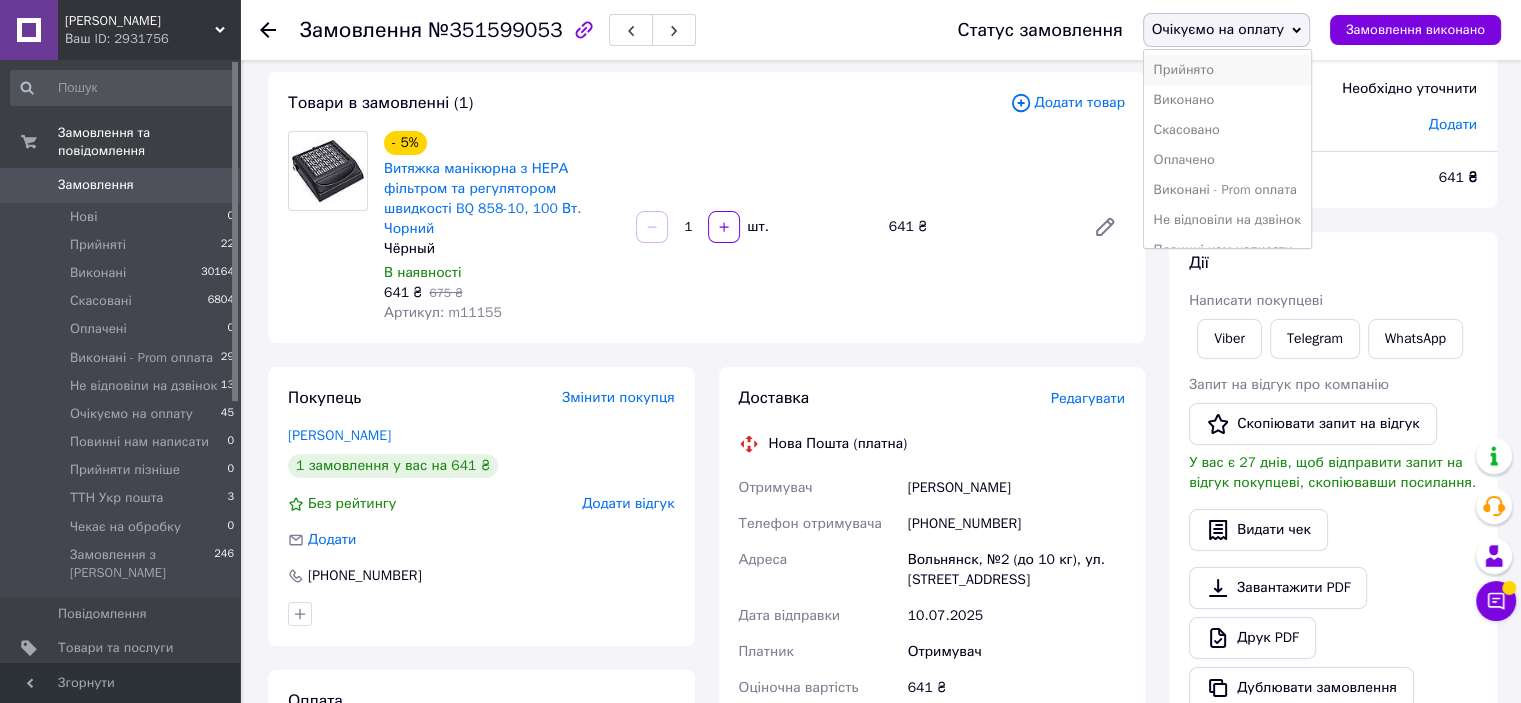 click on "Прийнято" at bounding box center [1227, 70] 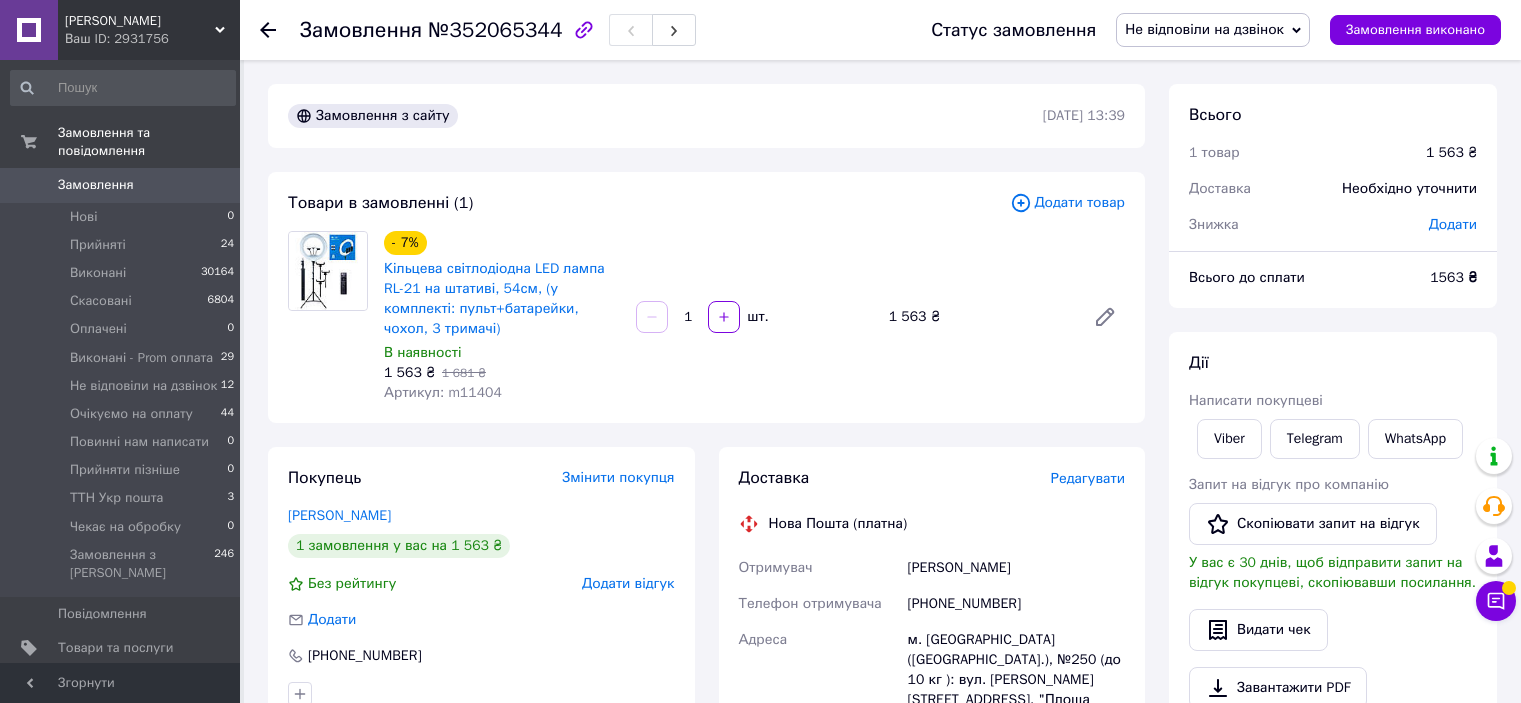 scroll, scrollTop: 0, scrollLeft: 0, axis: both 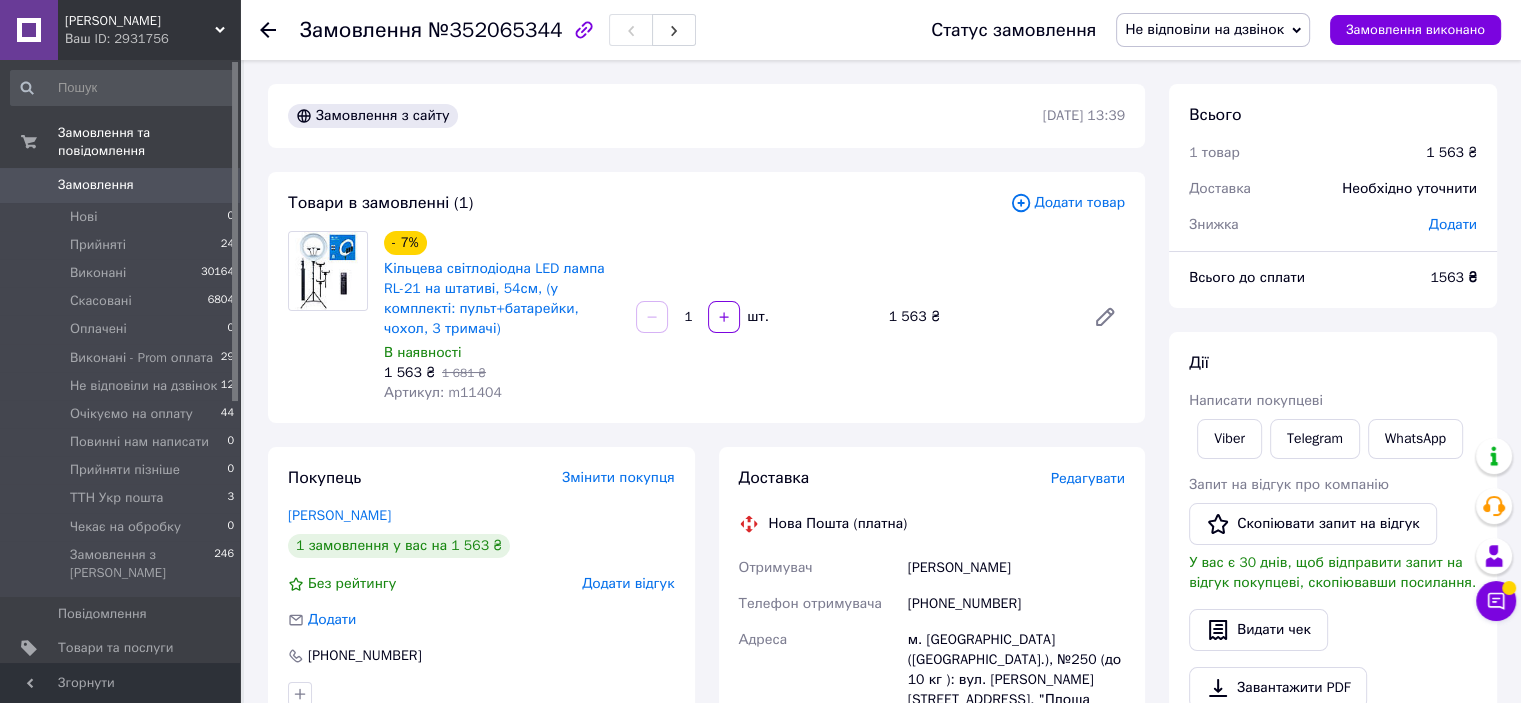 click on "Не відповіли на дзвінок Прийнято Виконано Скасовано Оплачено Виконані - Prom оплата Очікуємо на оплату Повинні нам написати Прийняти пізніше ТТН Укр пошта Чекає на обробку" at bounding box center (1213, 30) 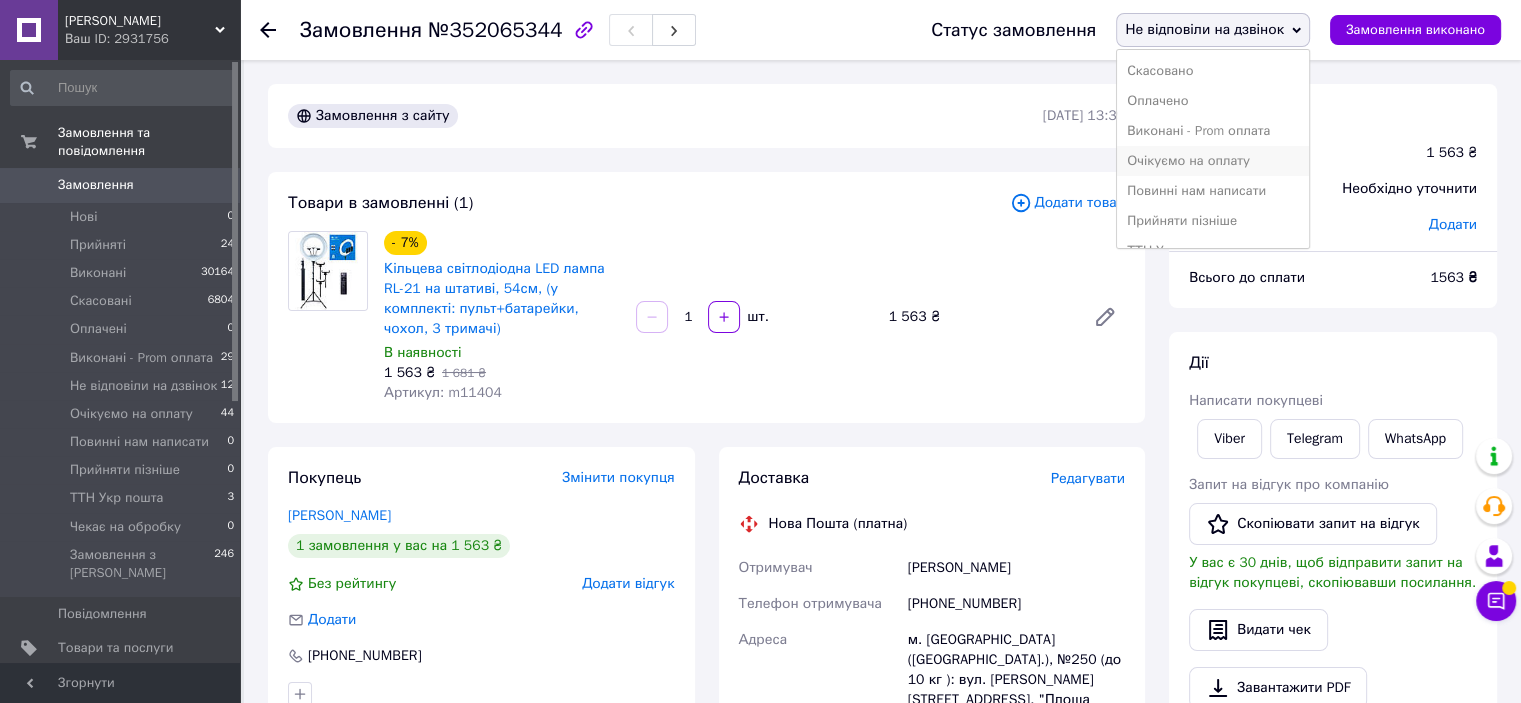 scroll, scrollTop: 112, scrollLeft: 0, axis: vertical 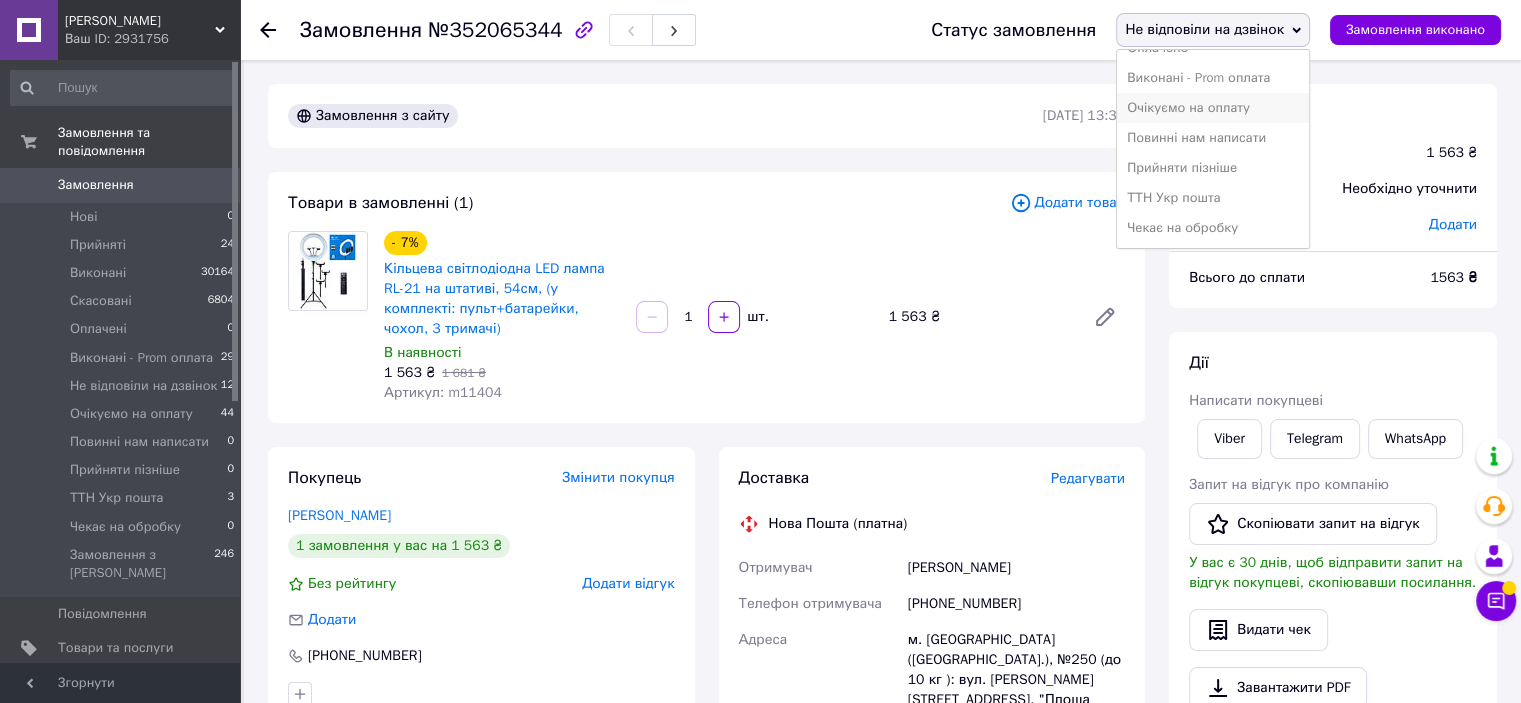 click on "Очікуємо на оплату" at bounding box center [1213, 108] 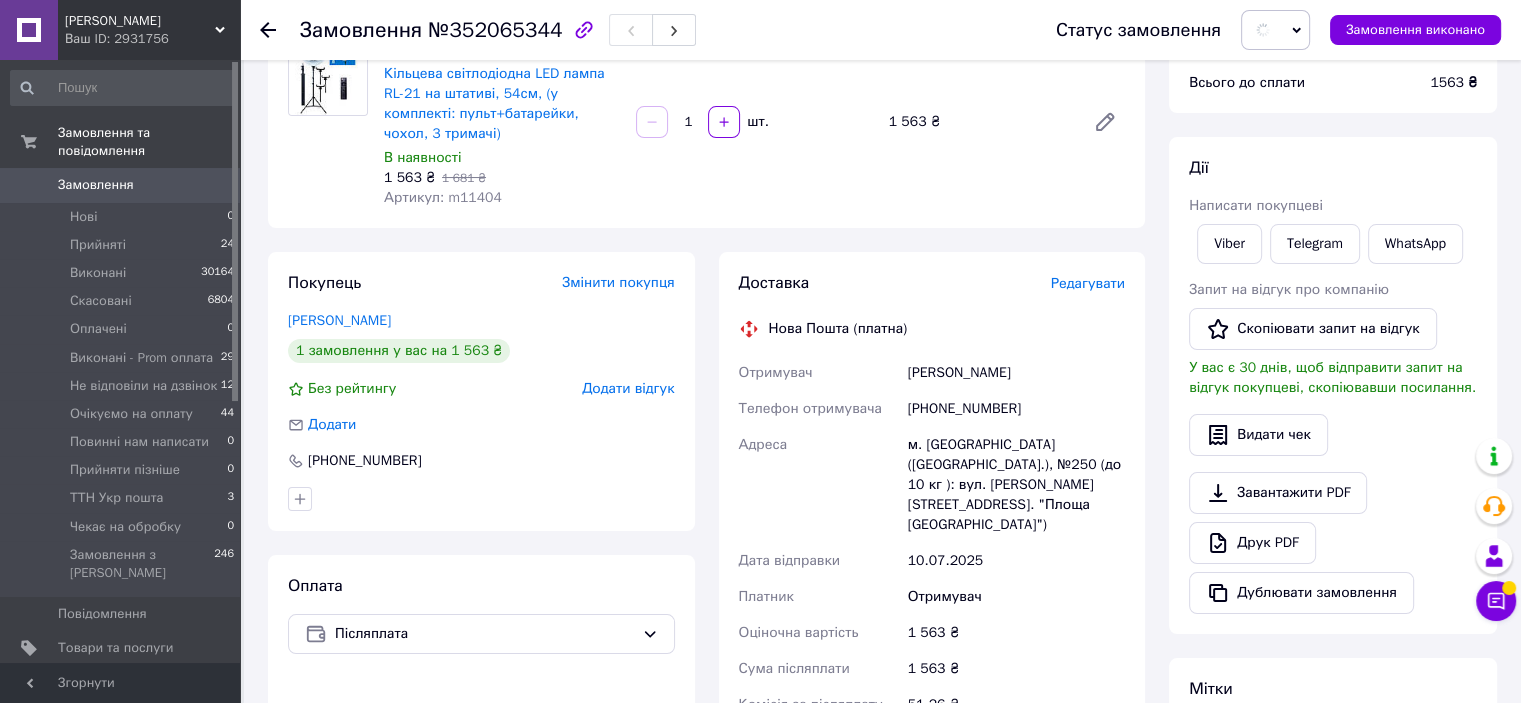 scroll, scrollTop: 200, scrollLeft: 0, axis: vertical 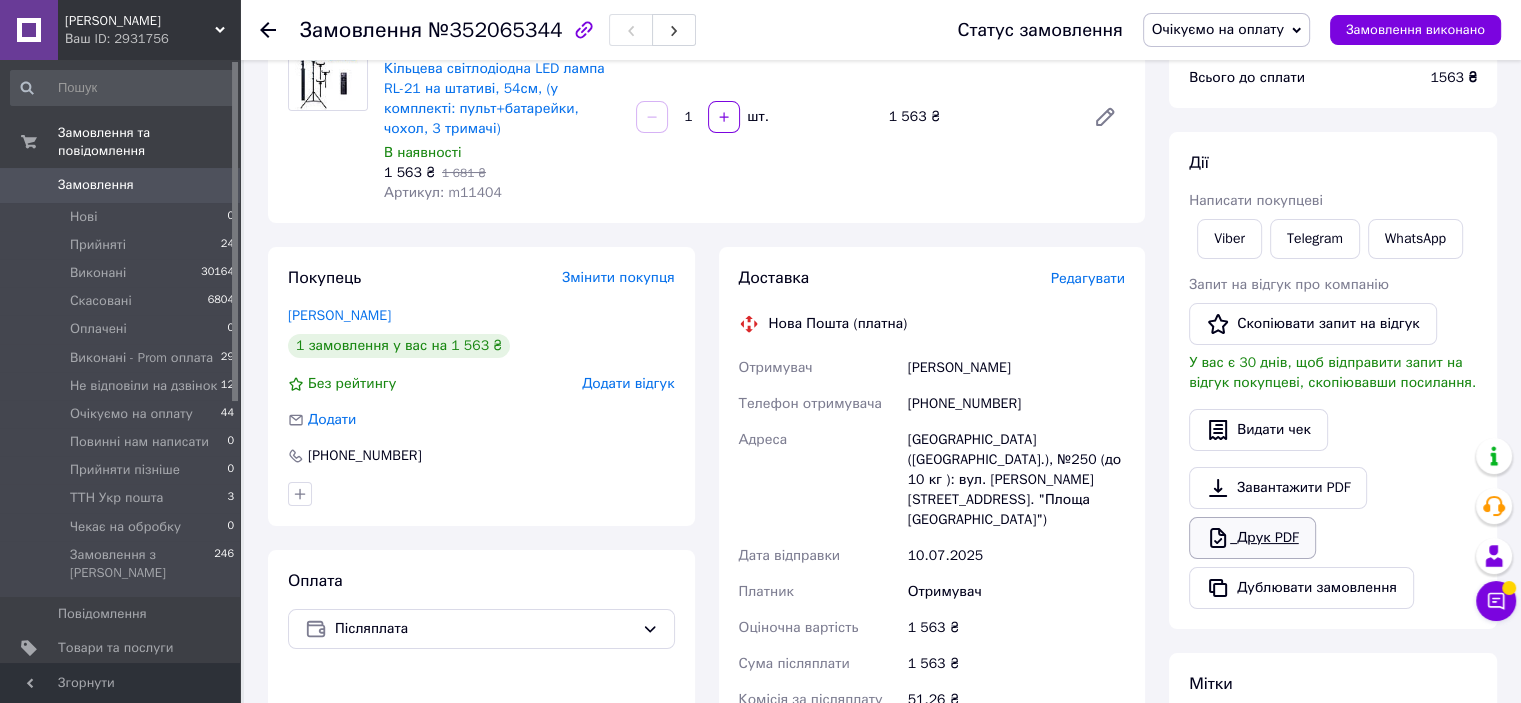 click on "Друк PDF" at bounding box center [1252, 538] 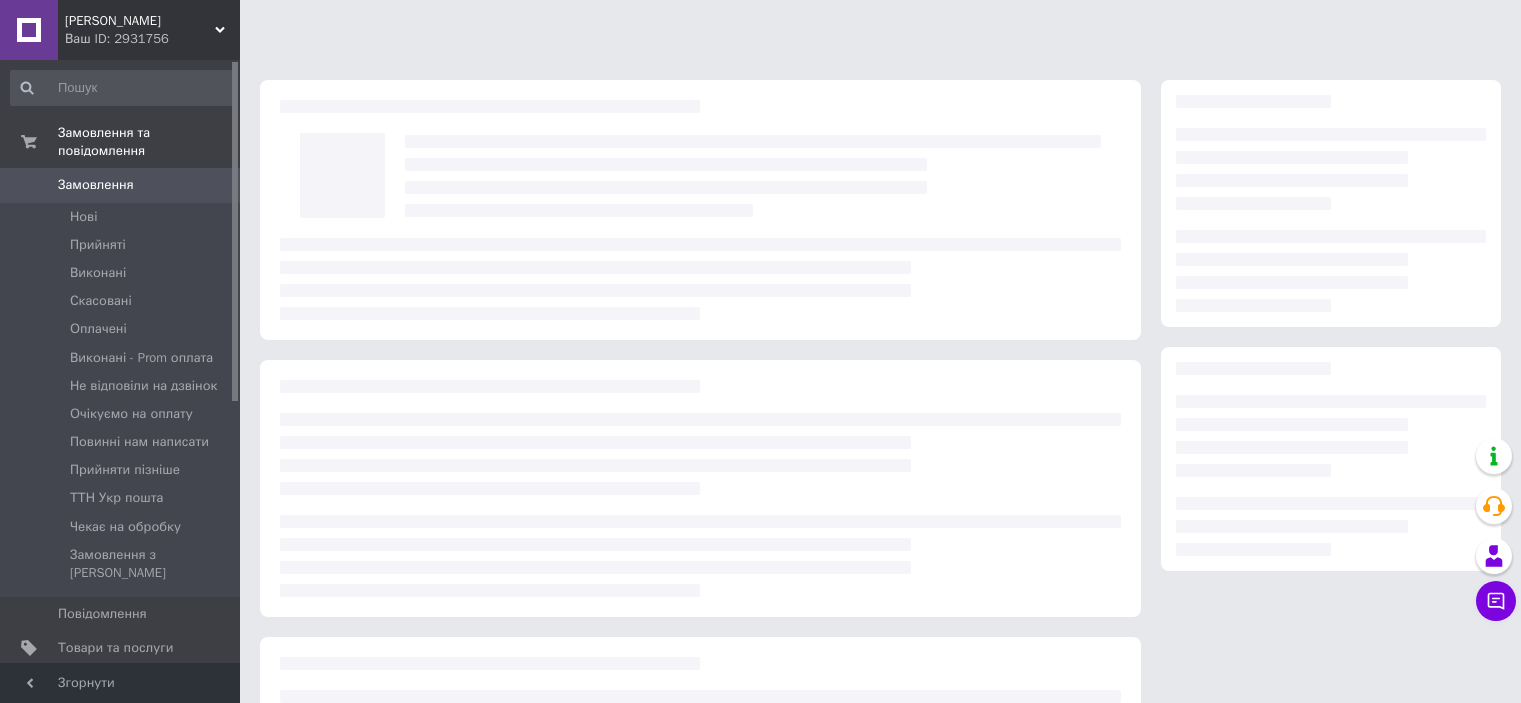 scroll, scrollTop: 0, scrollLeft: 0, axis: both 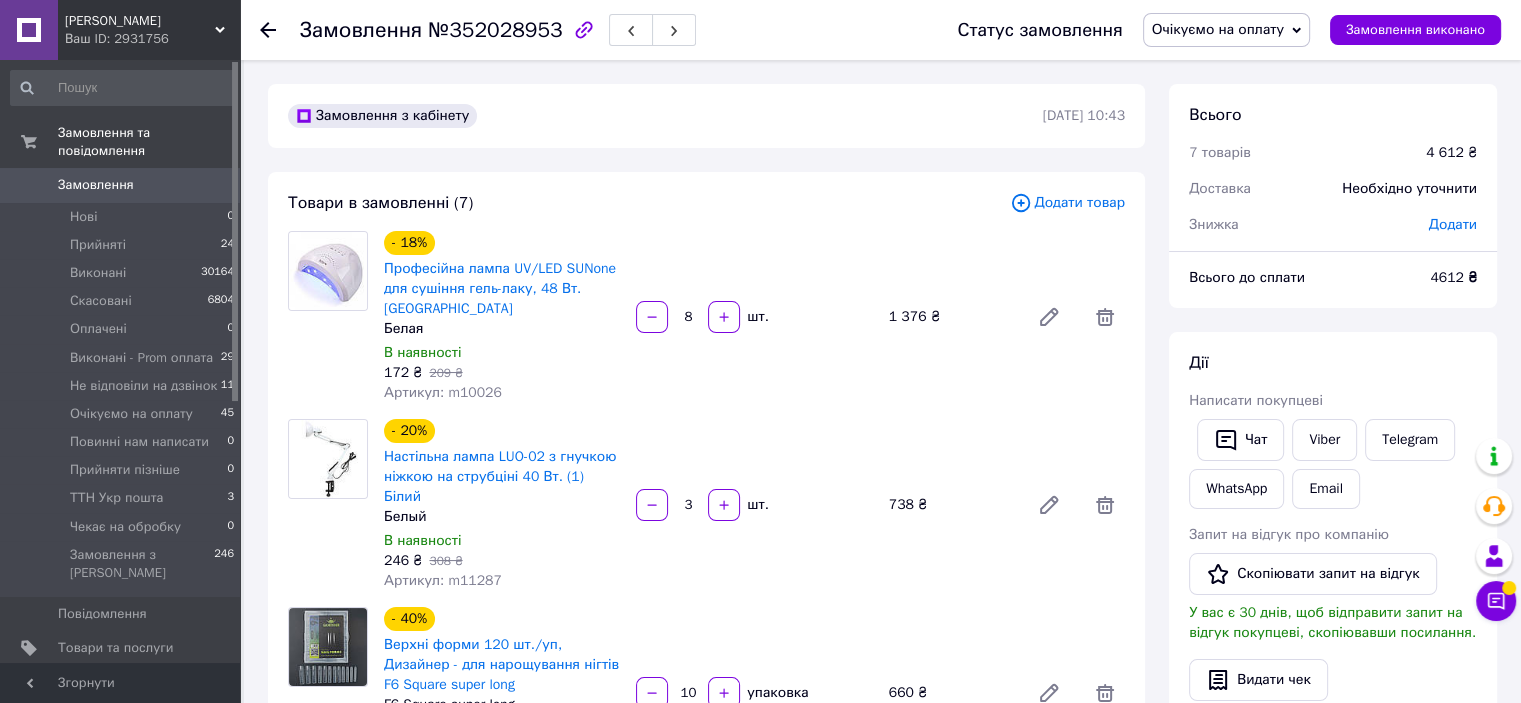 click on "Очікуємо на оплату" at bounding box center (1226, 30) 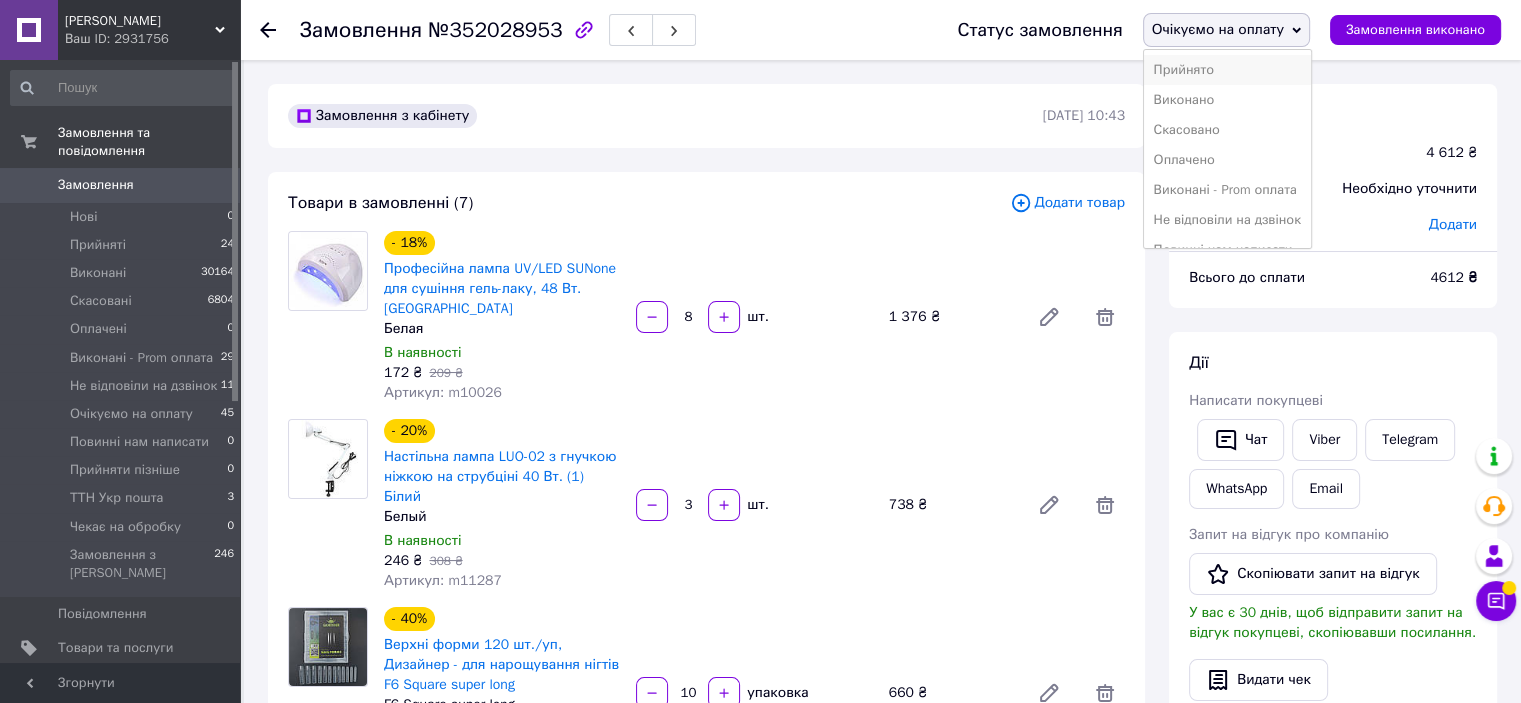 click on "Прийнято" at bounding box center [1227, 70] 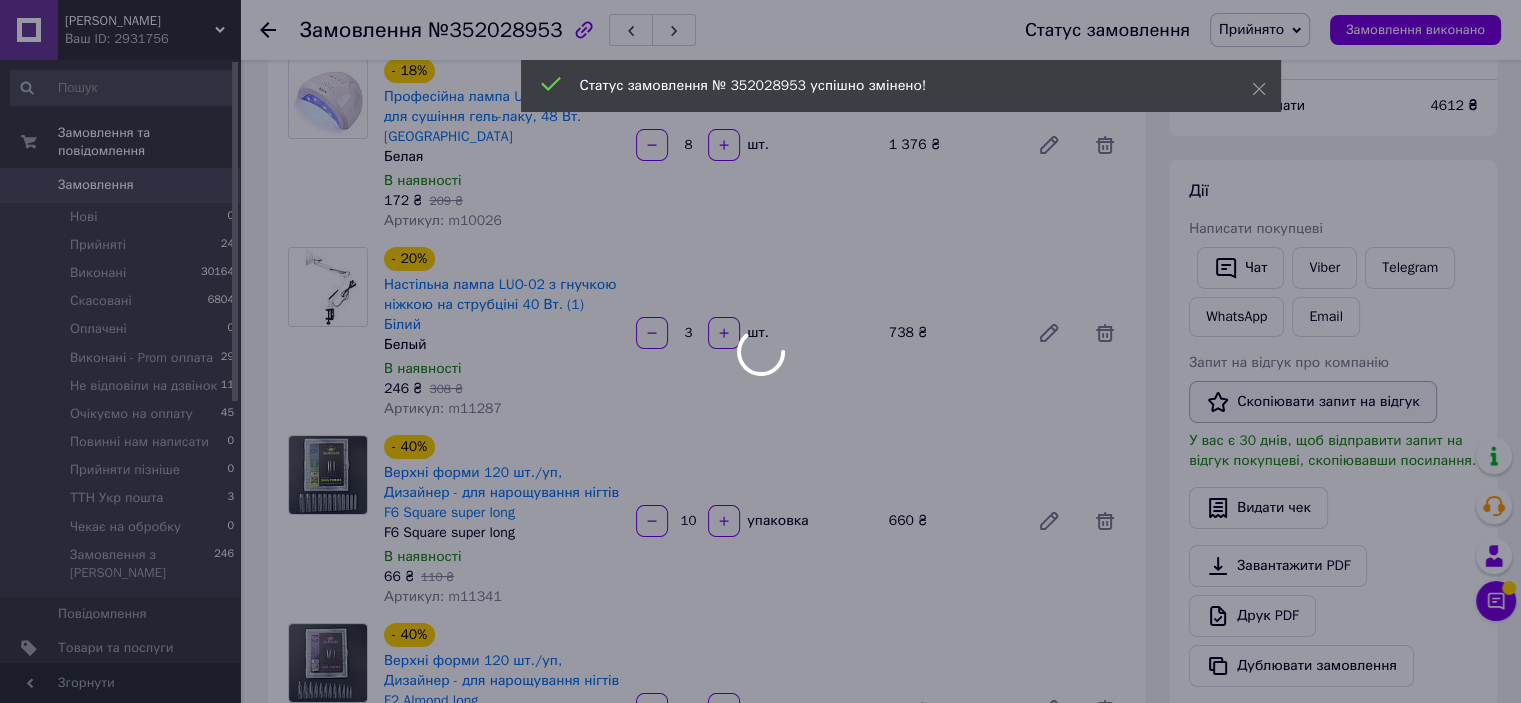 scroll, scrollTop: 200, scrollLeft: 0, axis: vertical 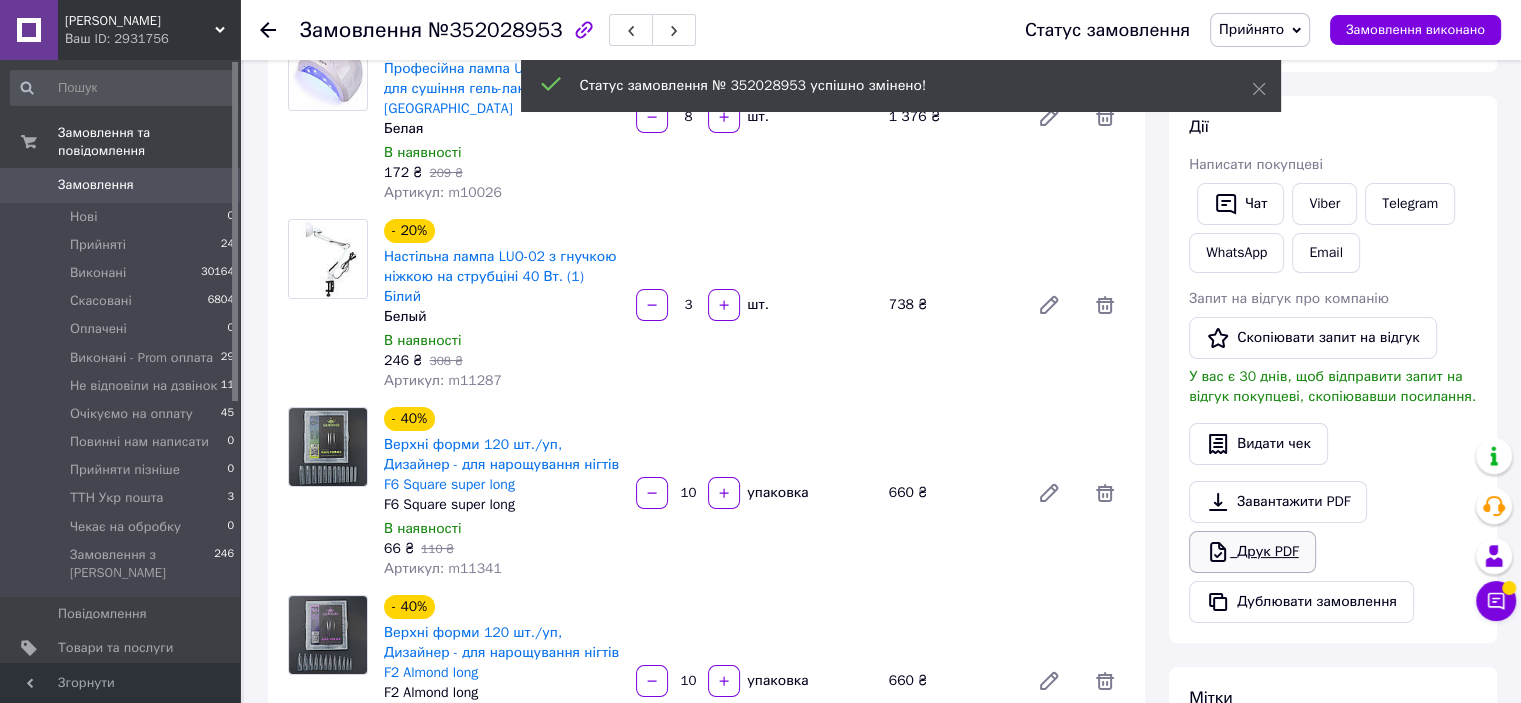click on "Друк PDF" at bounding box center (1252, 552) 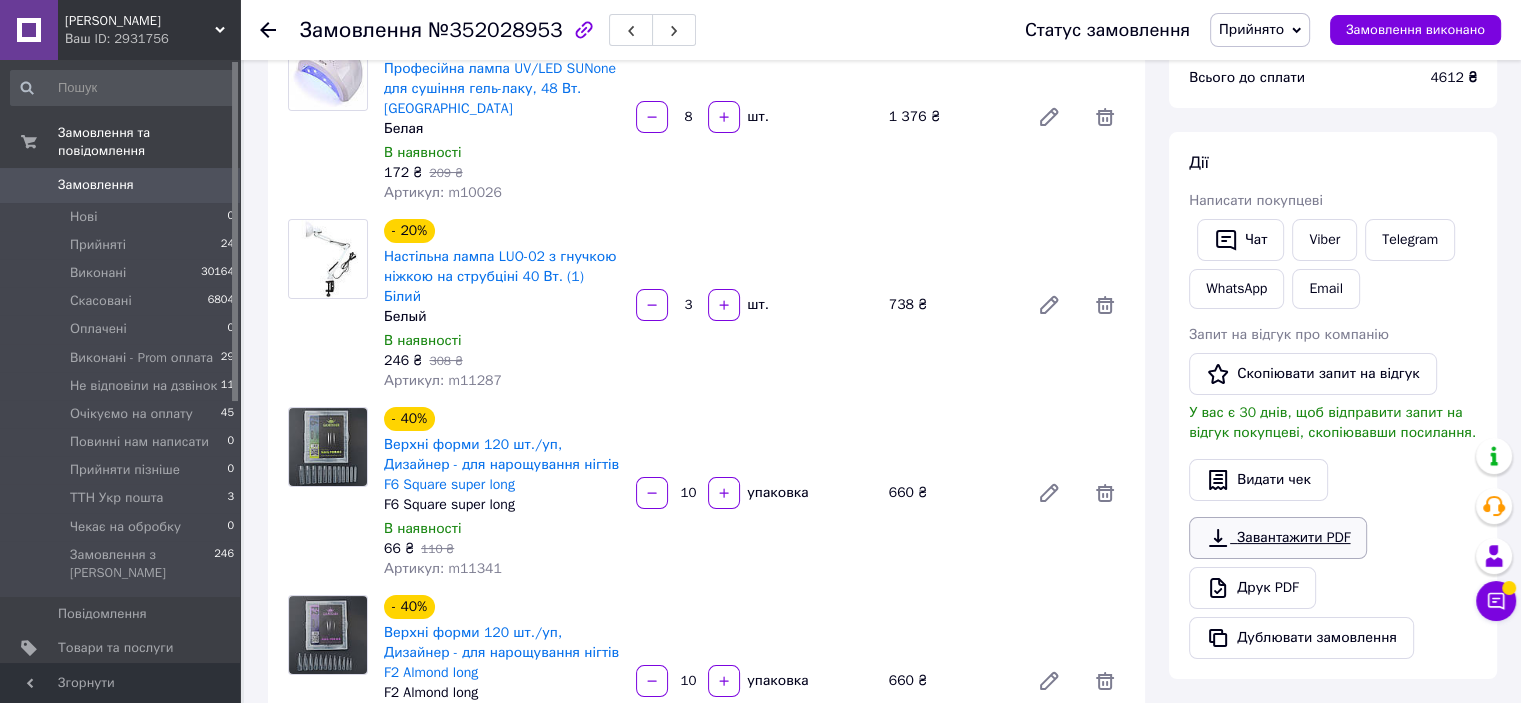 click on "Завантажити PDF" at bounding box center (1278, 538) 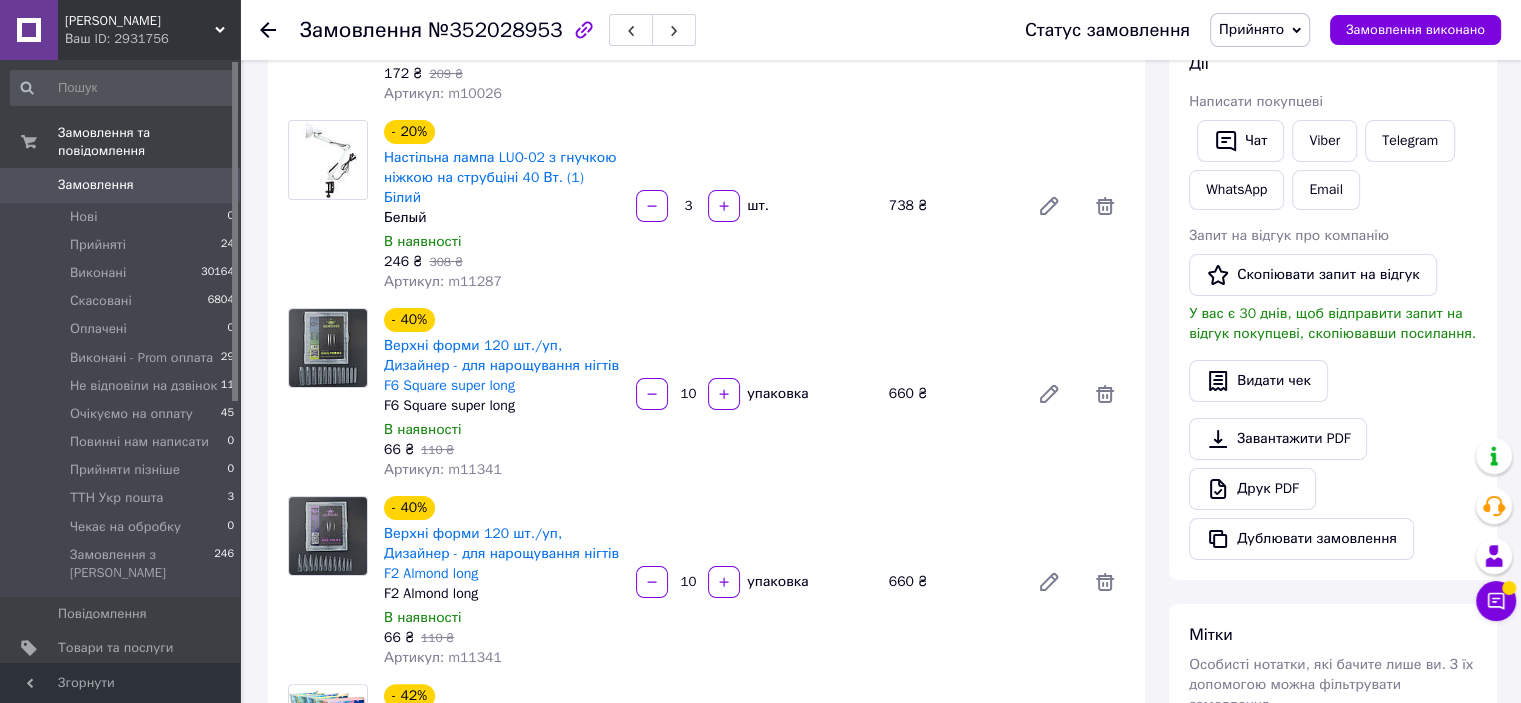 scroll, scrollTop: 300, scrollLeft: 0, axis: vertical 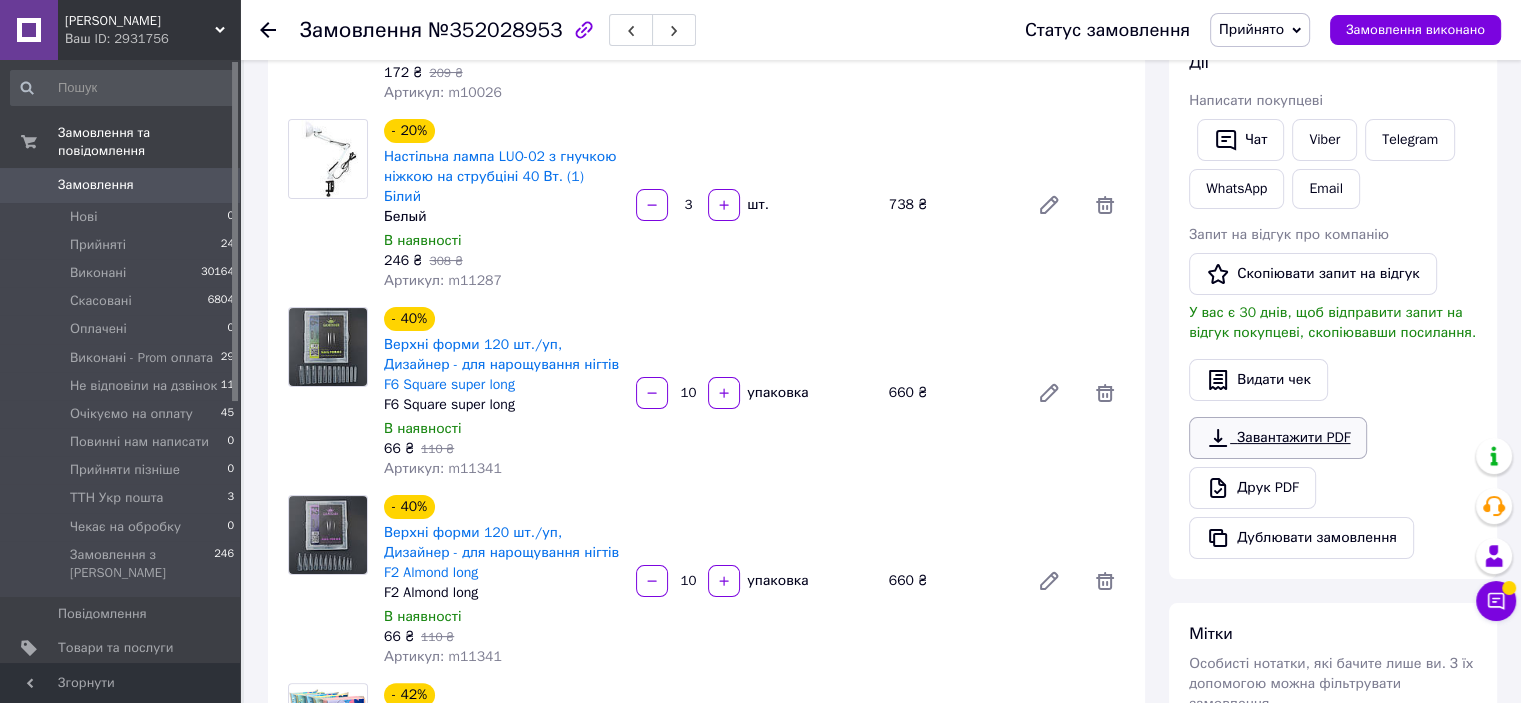 click on "Завантажити PDF" at bounding box center [1278, 438] 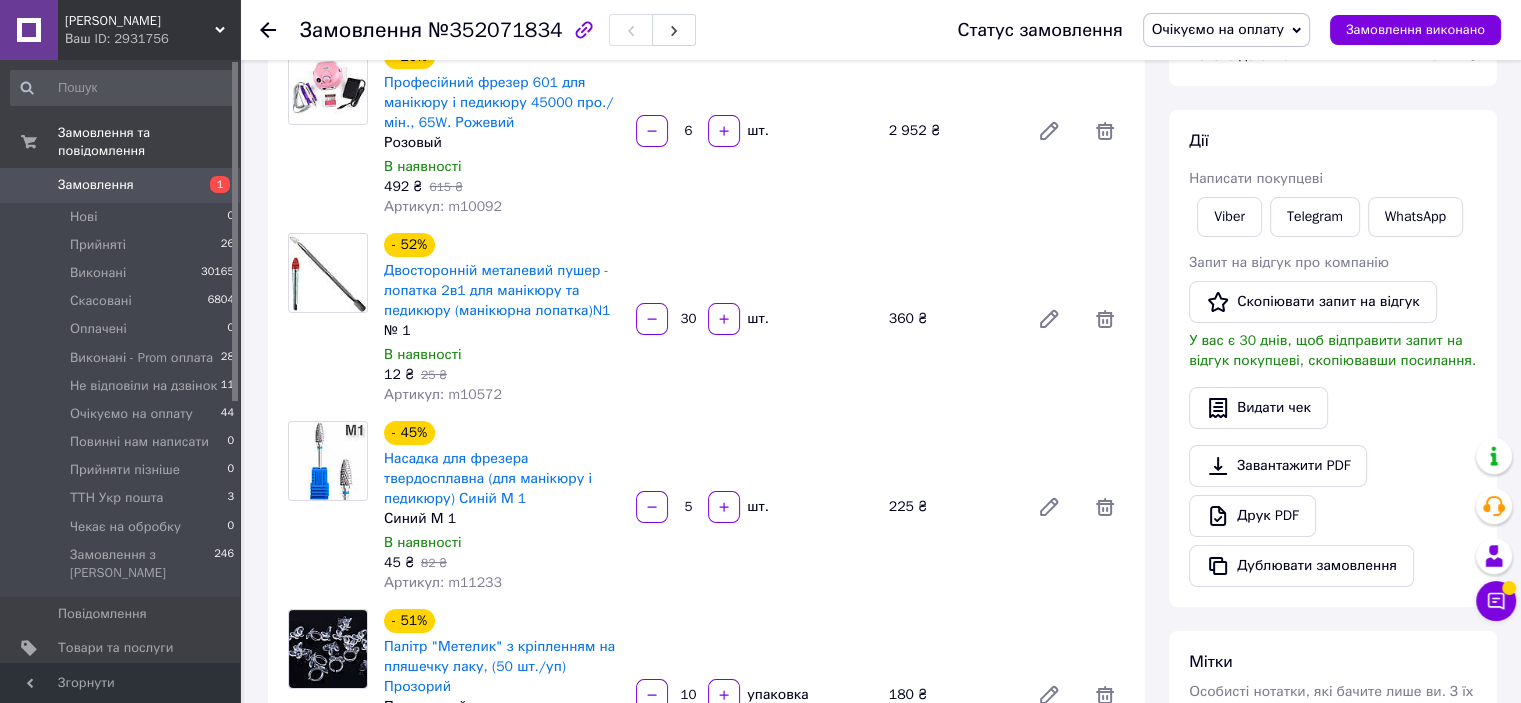scroll, scrollTop: 500, scrollLeft: 0, axis: vertical 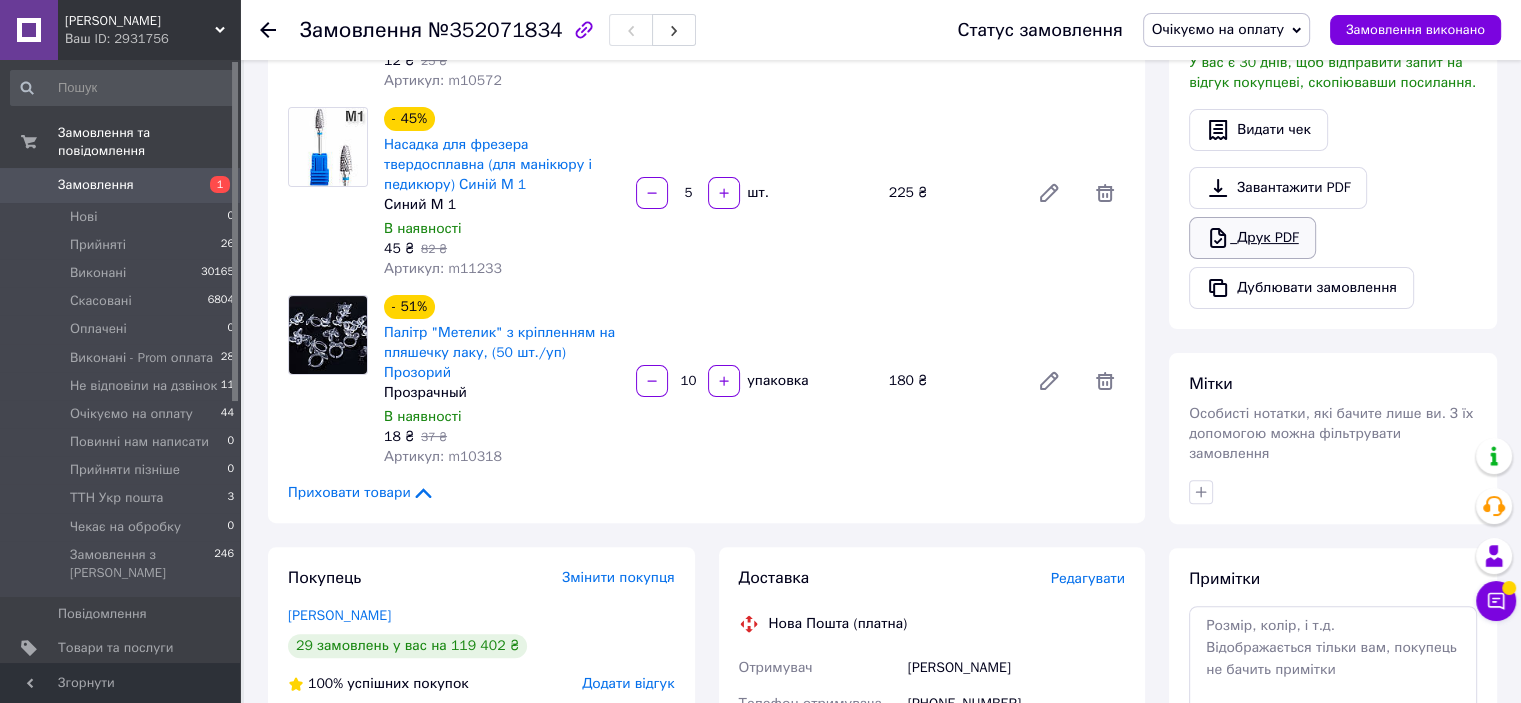 click on "Друк PDF" at bounding box center (1252, 238) 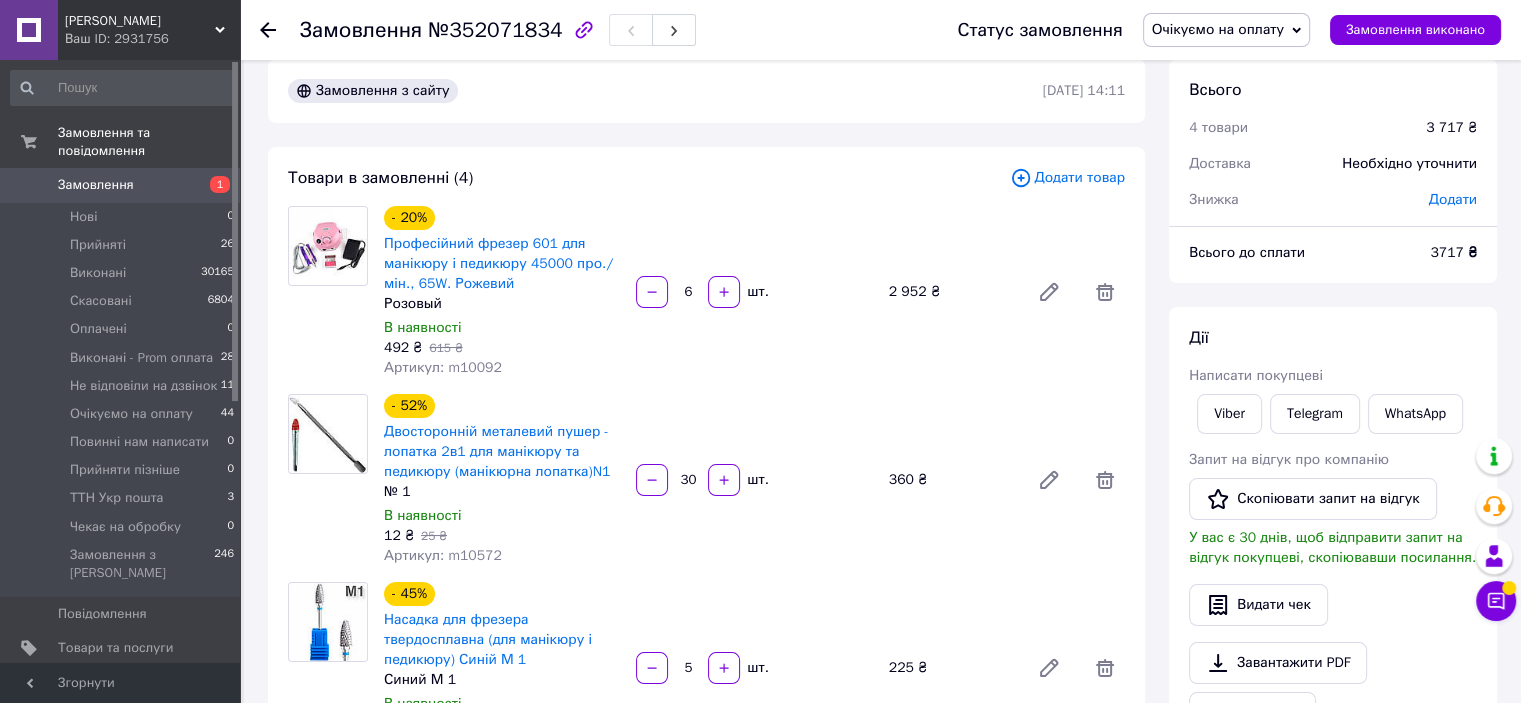 scroll, scrollTop: 0, scrollLeft: 0, axis: both 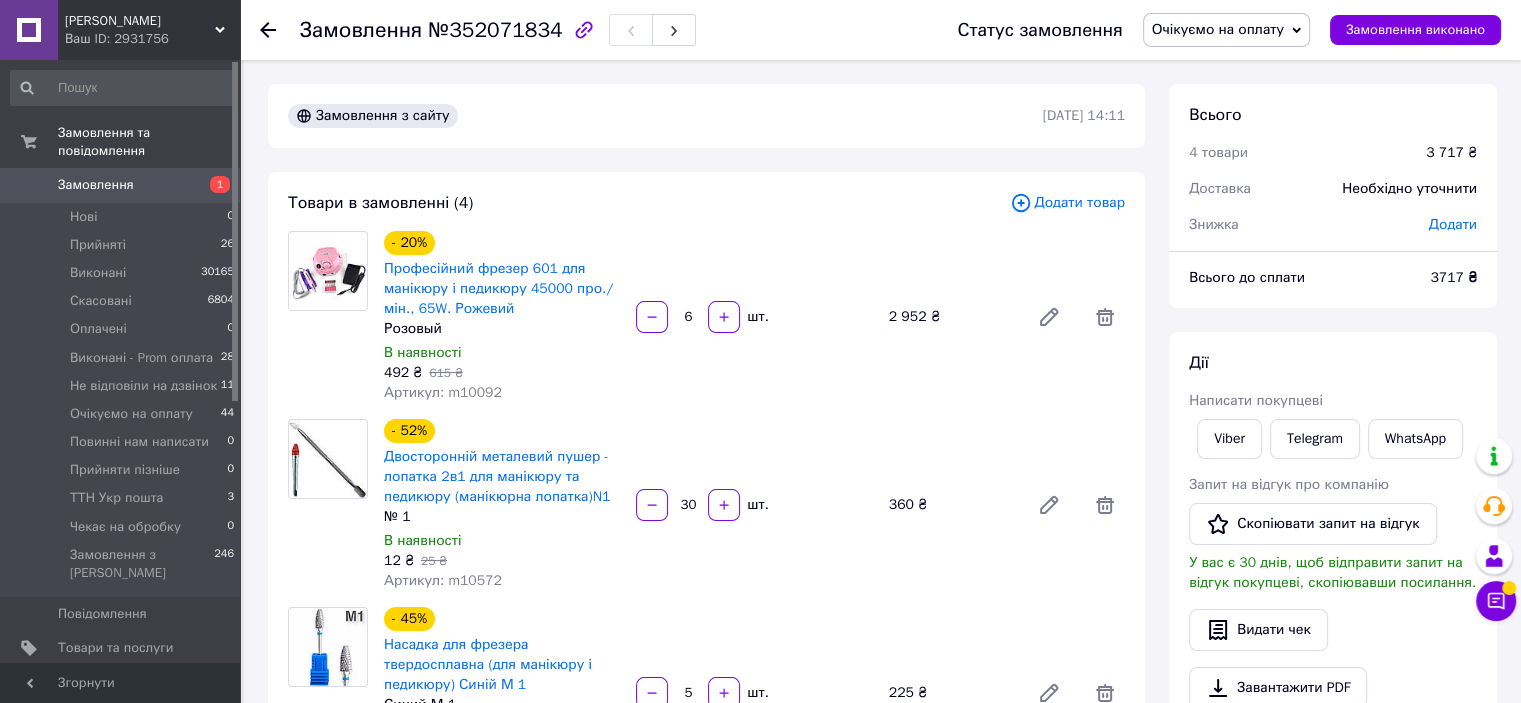click on "Артикул: m10092" at bounding box center [443, 392] 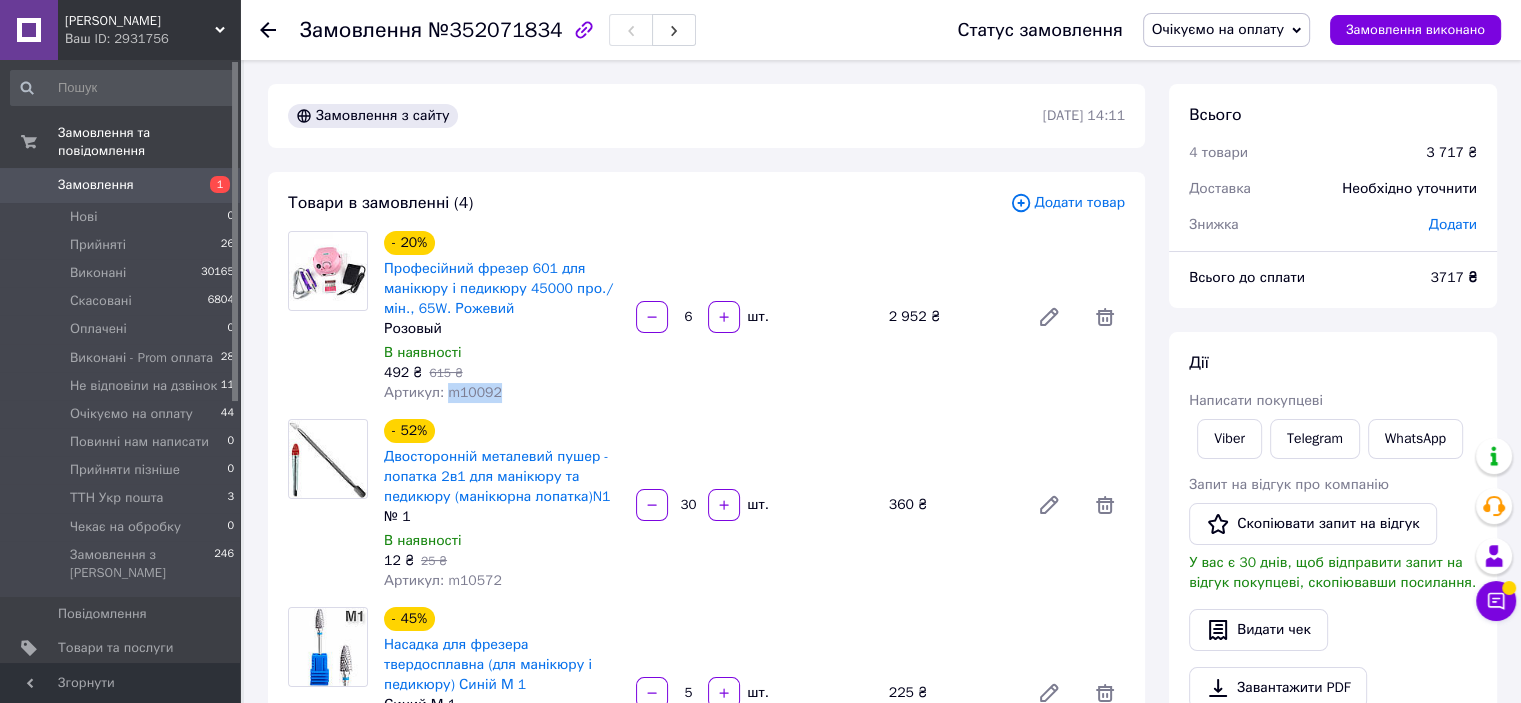 click on "Артикул: m10092" at bounding box center (443, 392) 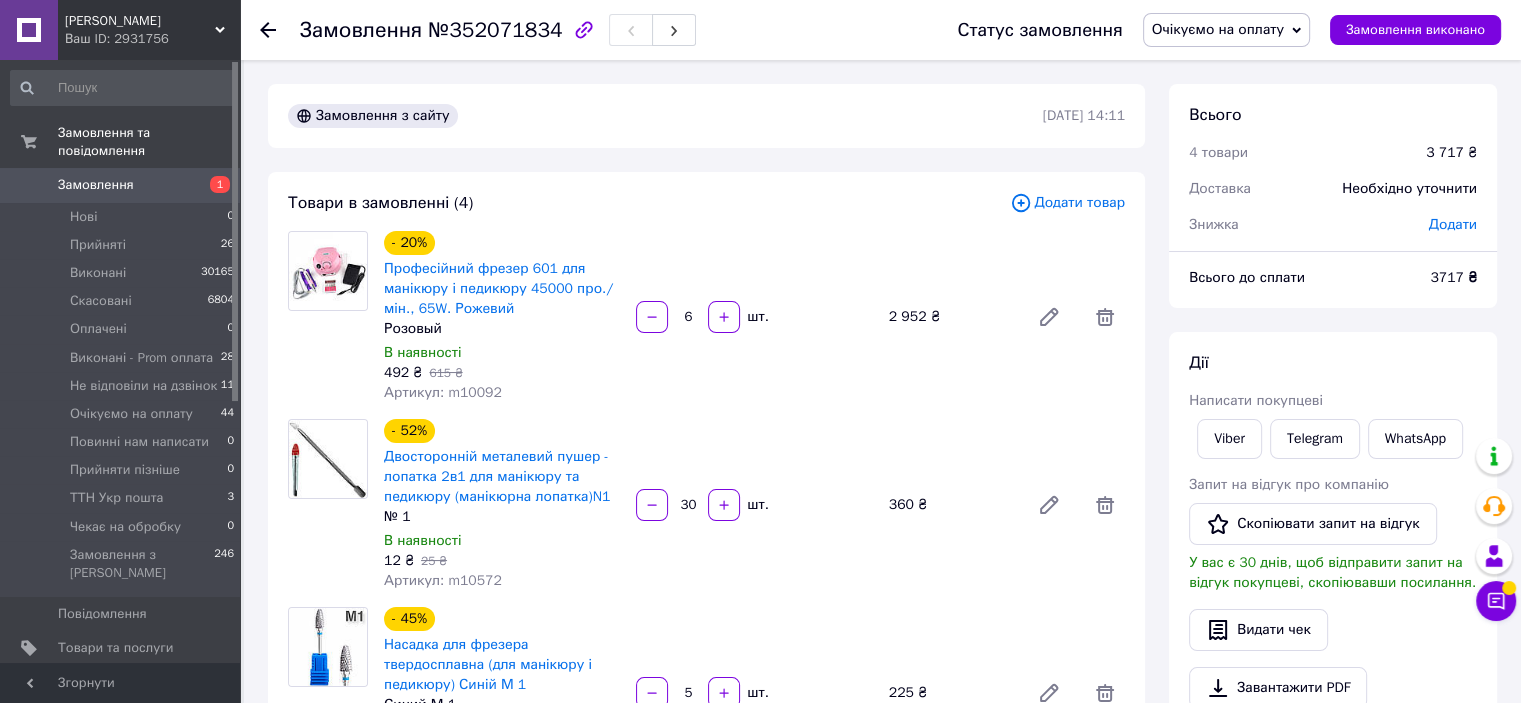 click on "Замовлення з сайту" at bounding box center [663, 116] 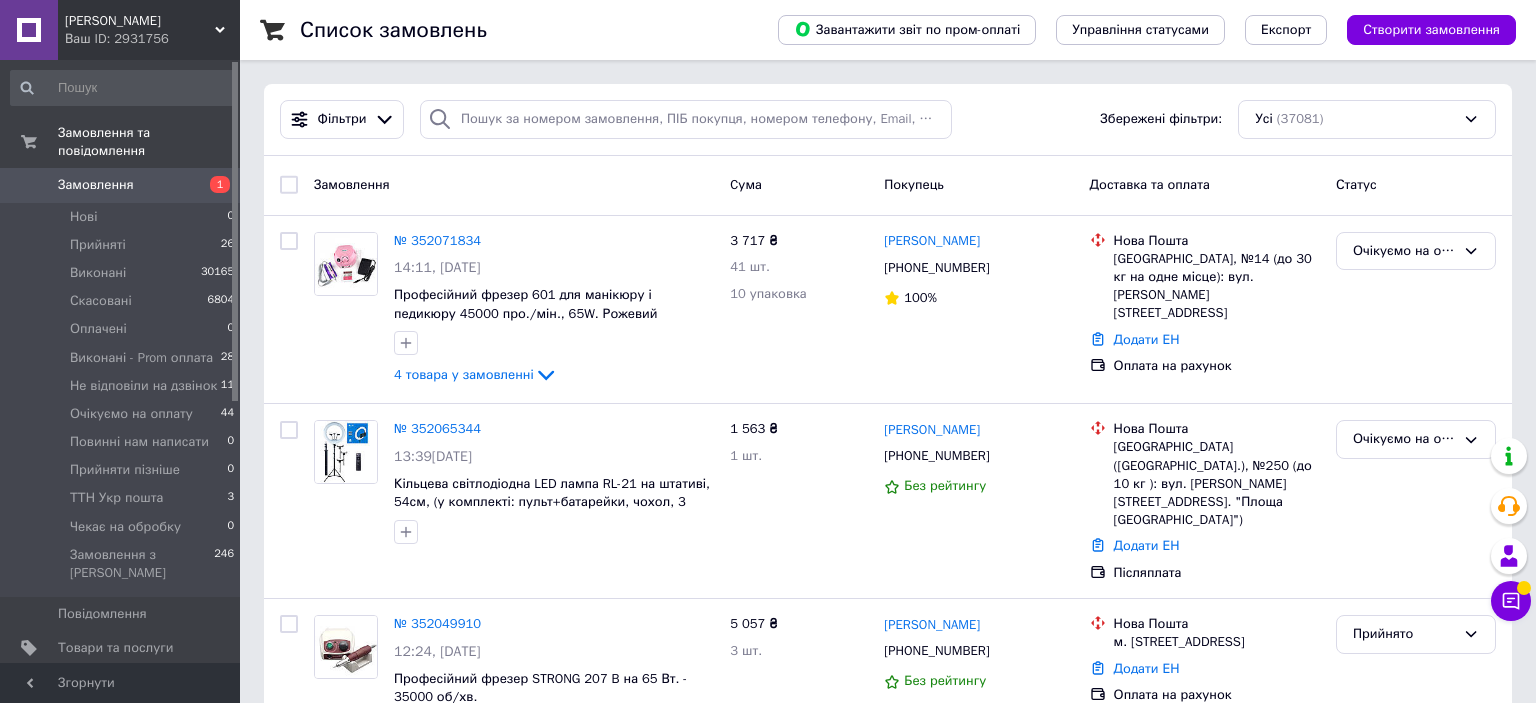 scroll, scrollTop: 0, scrollLeft: 0, axis: both 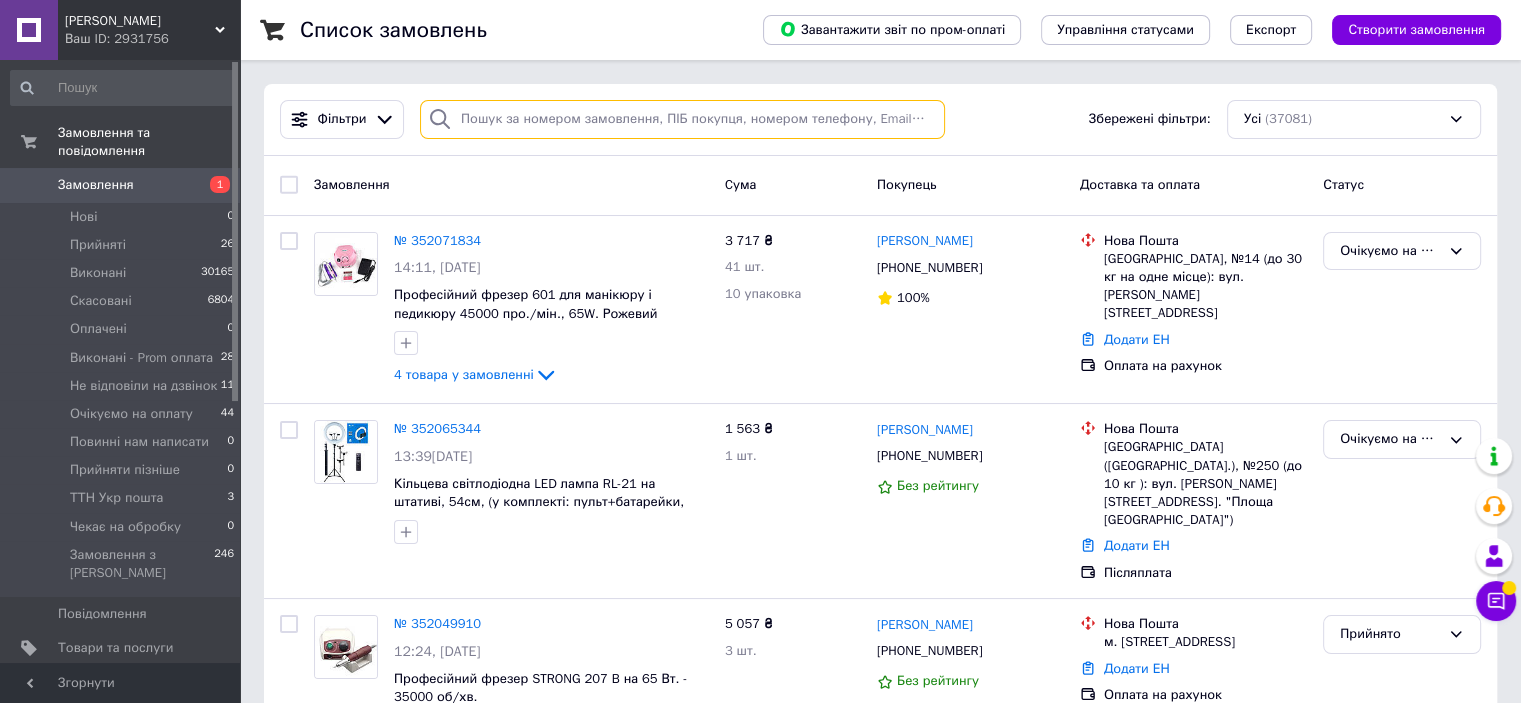 click at bounding box center (682, 119) 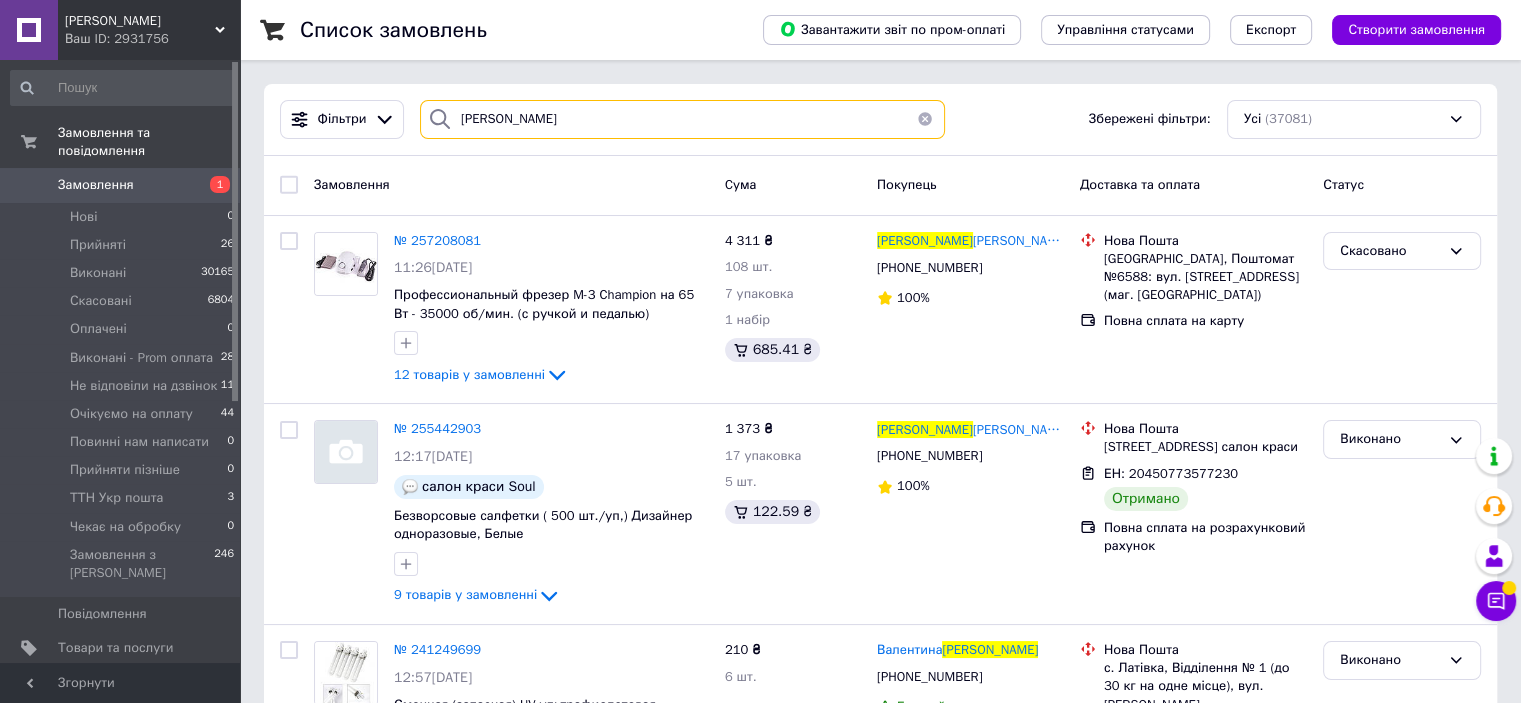 click on "мелешко" at bounding box center [682, 119] 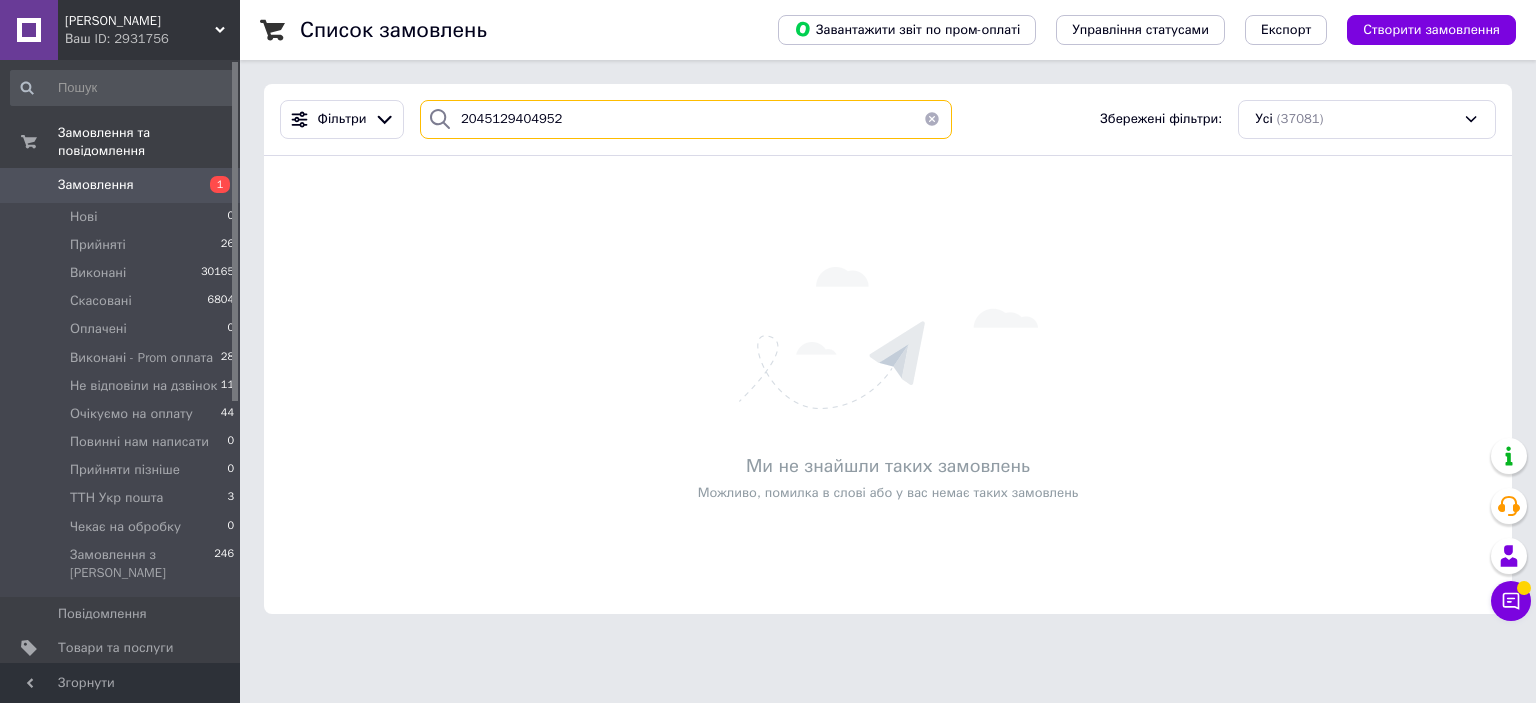 type on "20451294049527" 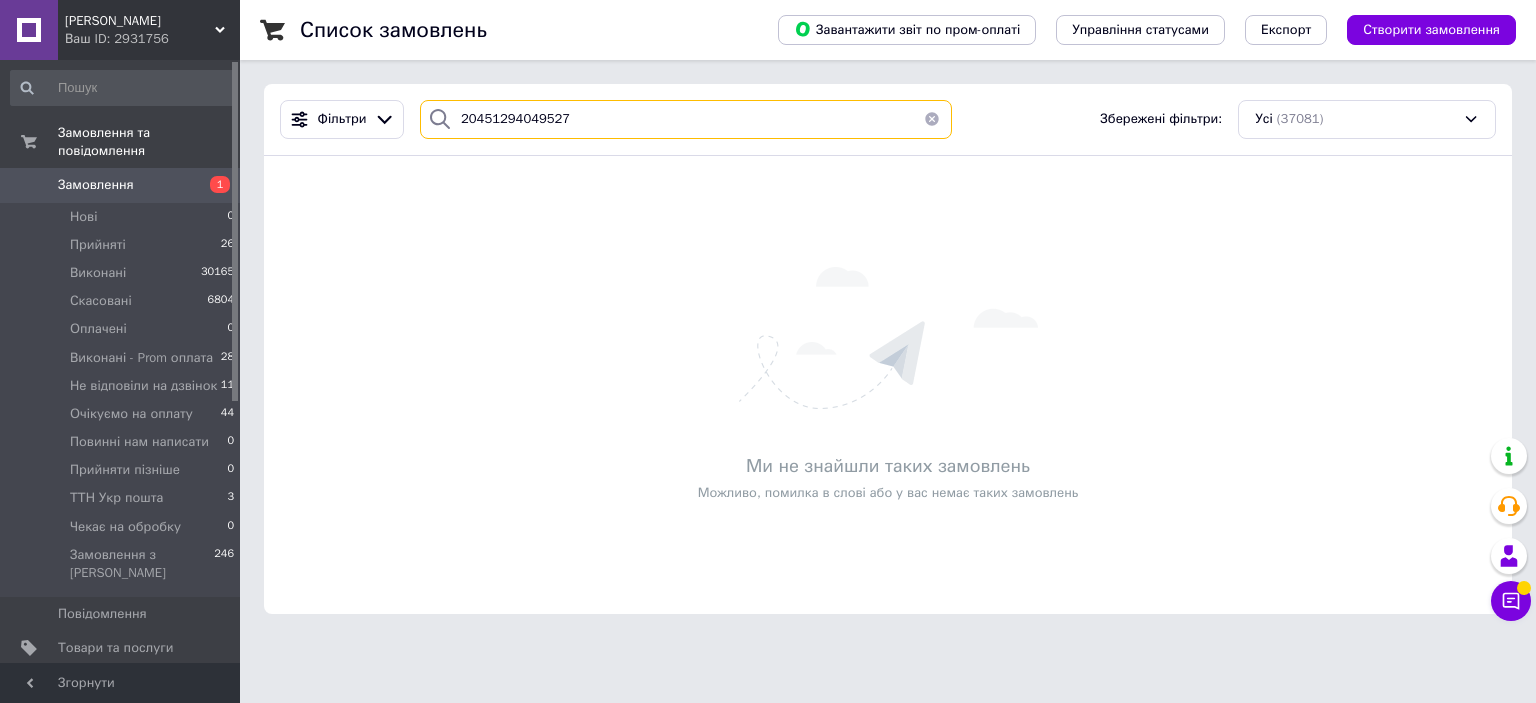 click on "20451294049527" at bounding box center (686, 119) 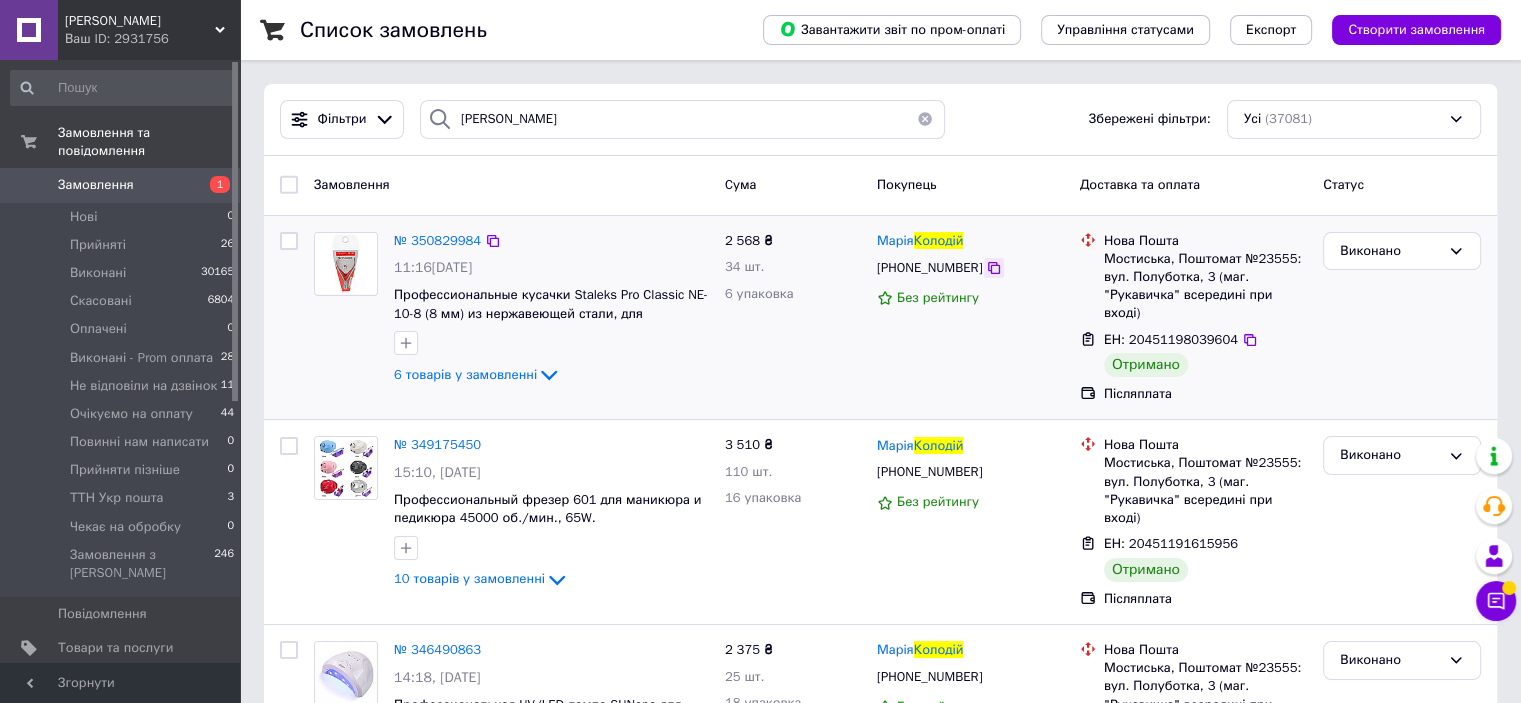 click 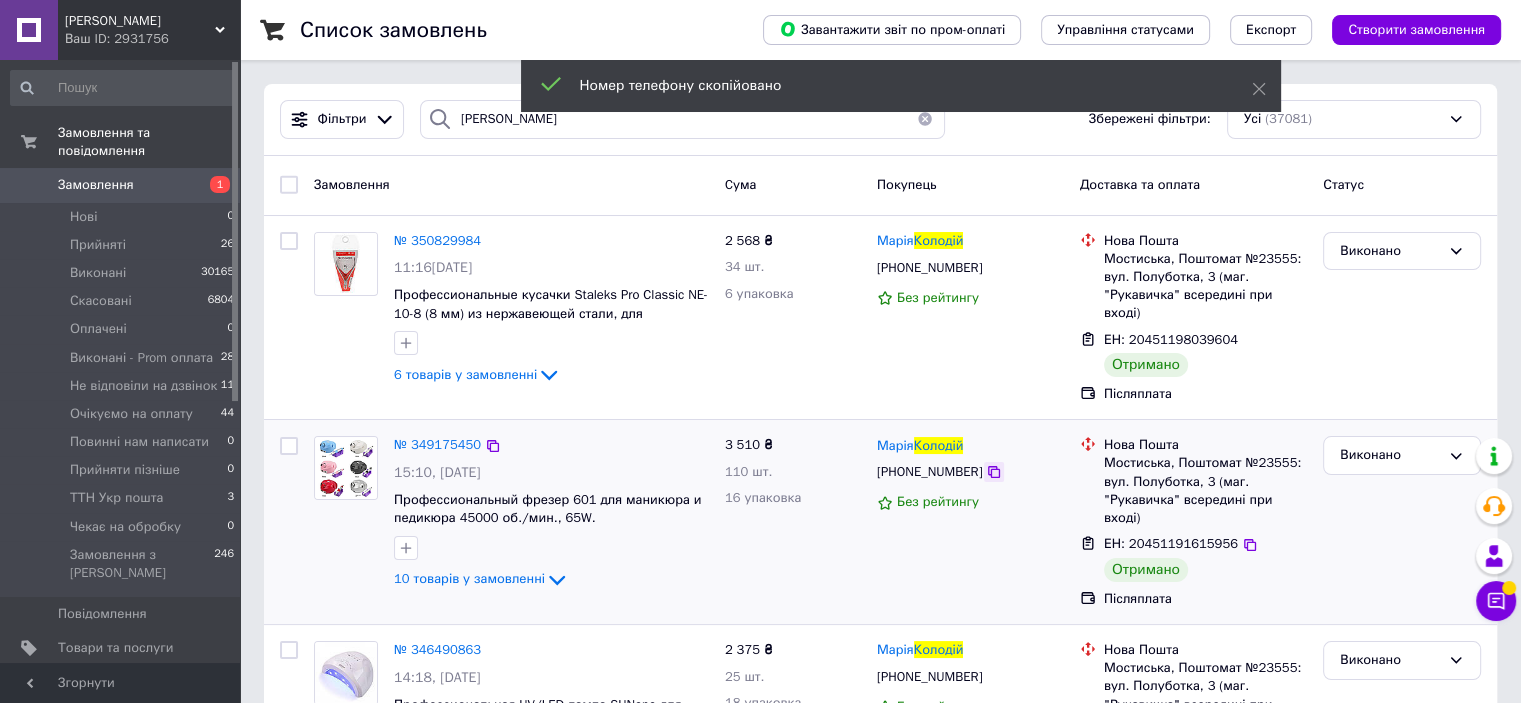 click 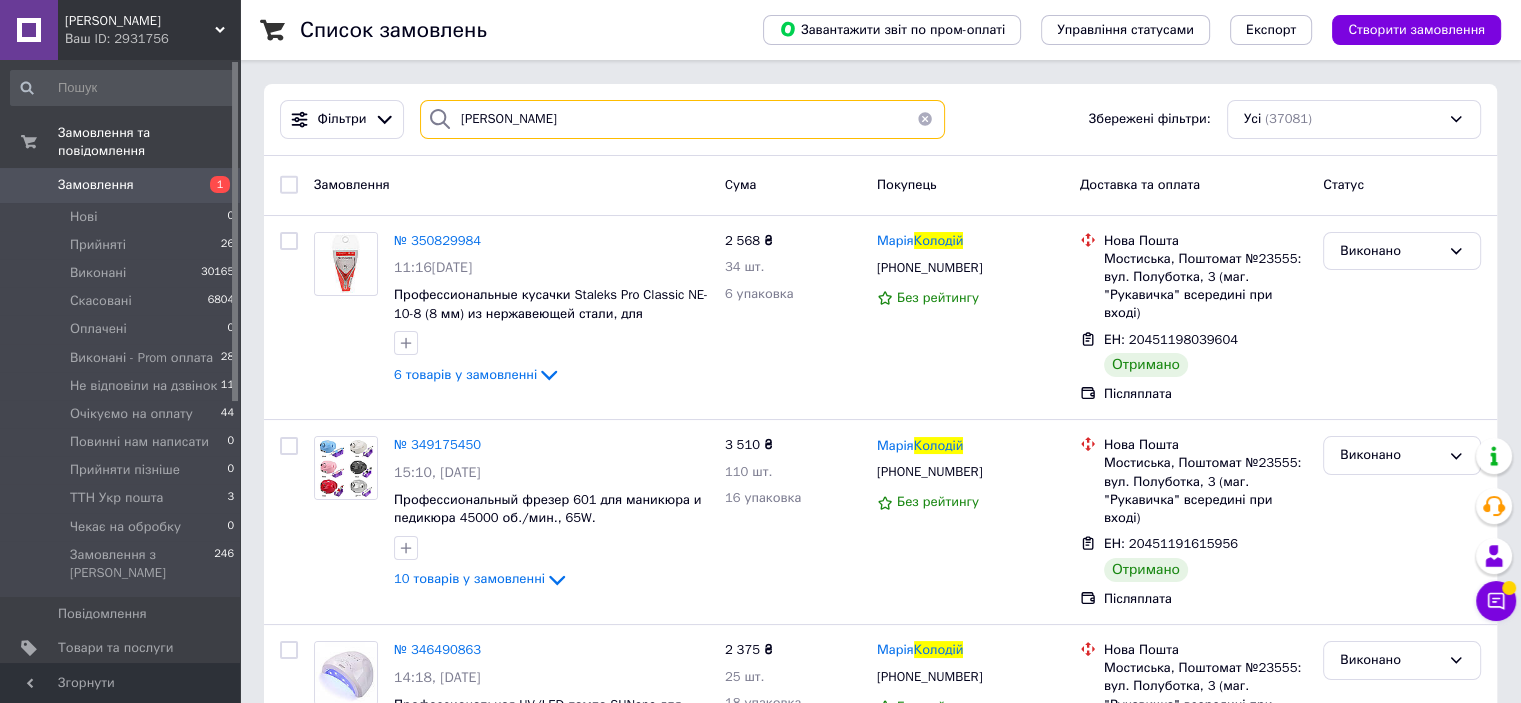 click on "колодій" at bounding box center [682, 119] 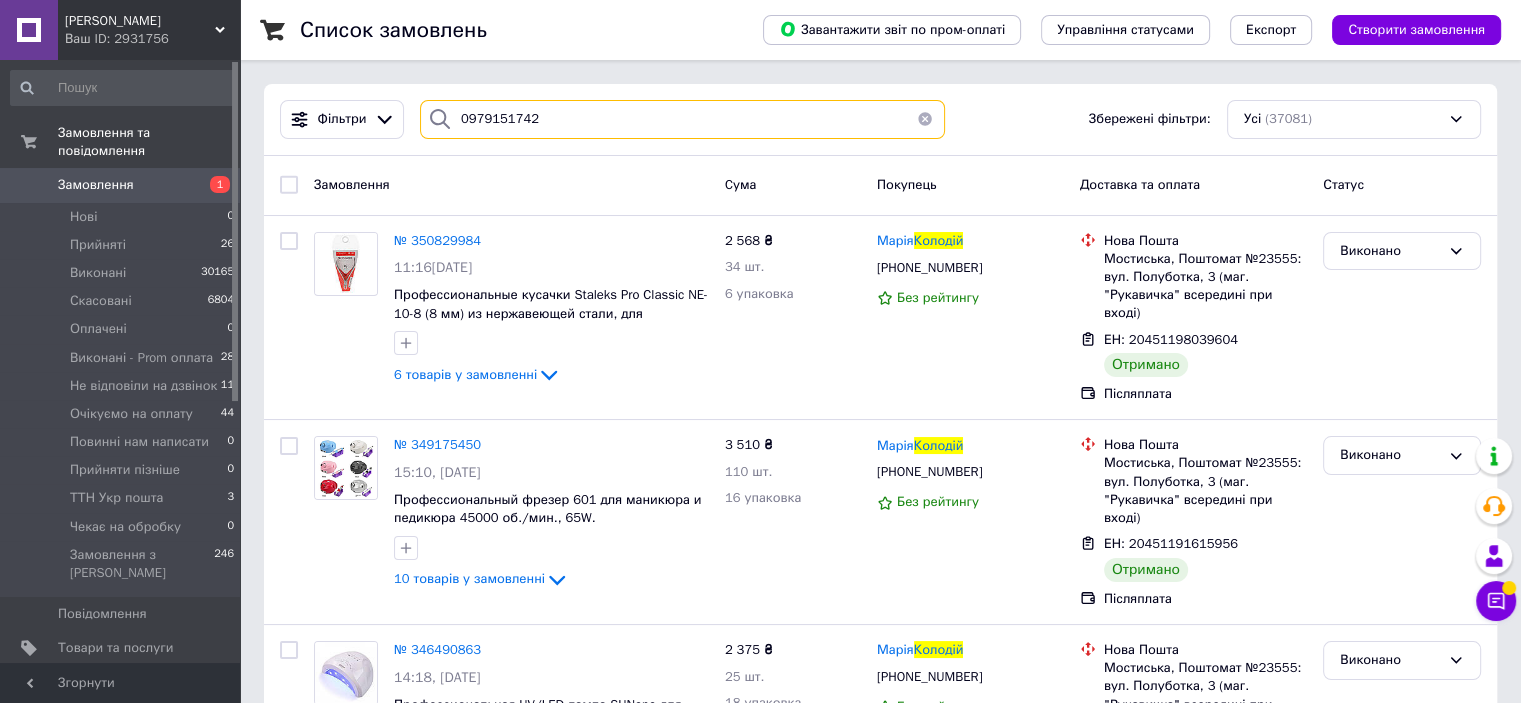 type on "0979151742" 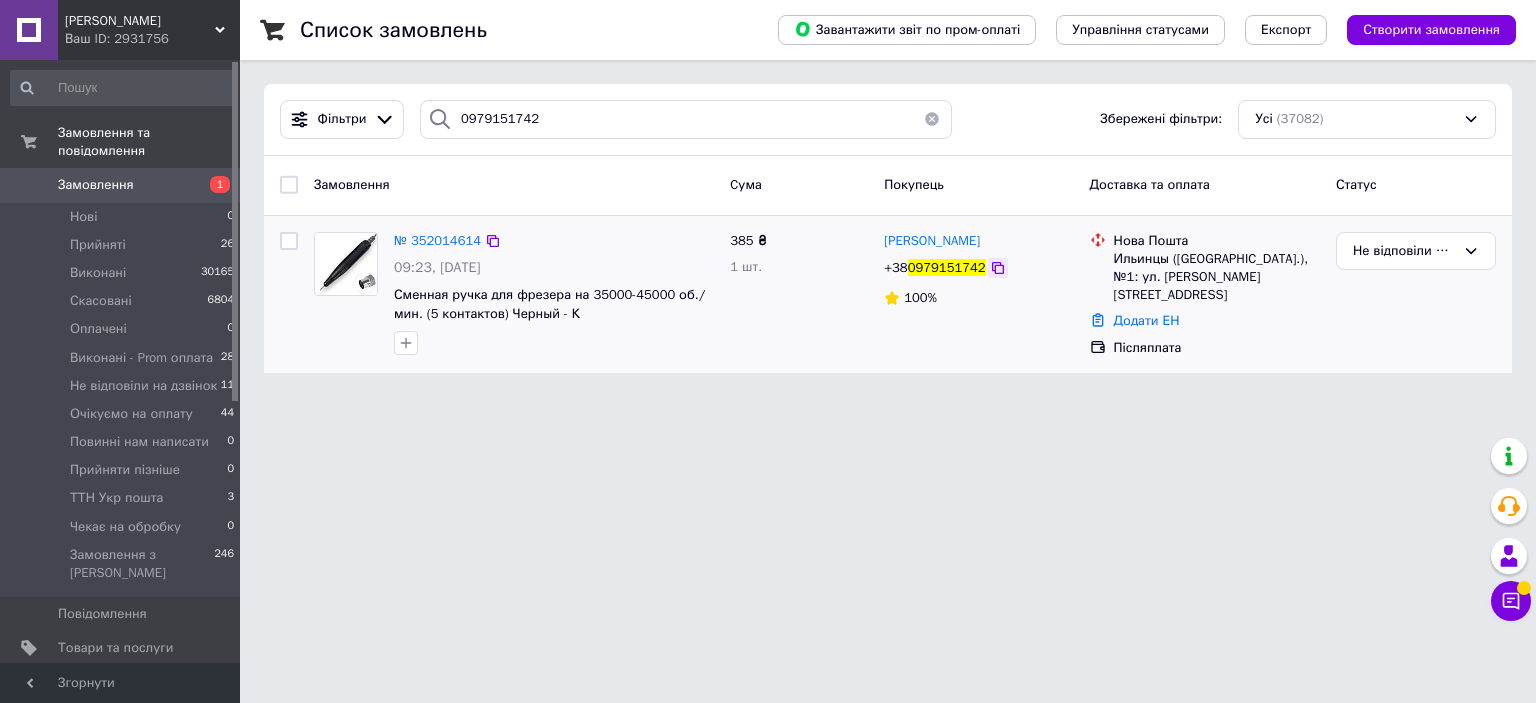 click 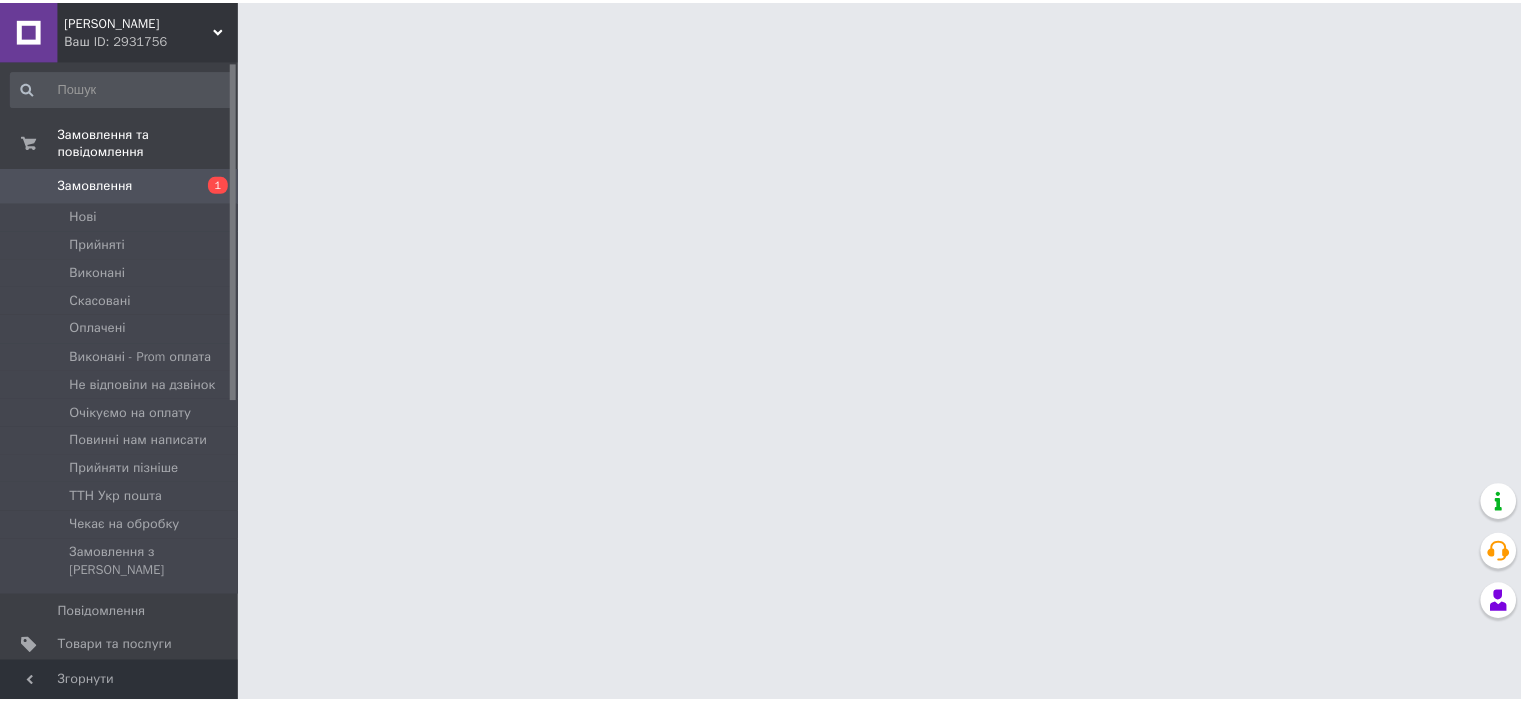 scroll, scrollTop: 0, scrollLeft: 0, axis: both 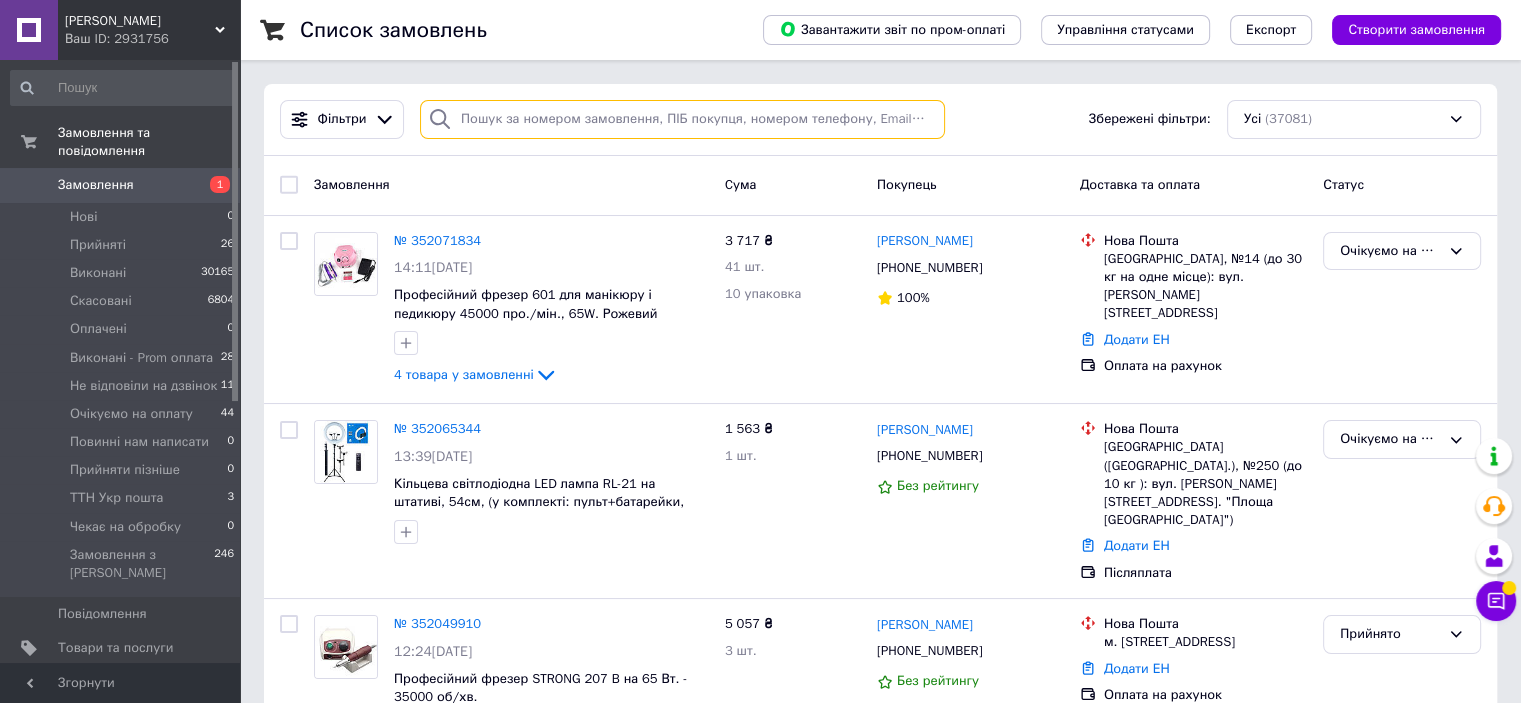 click at bounding box center [682, 119] 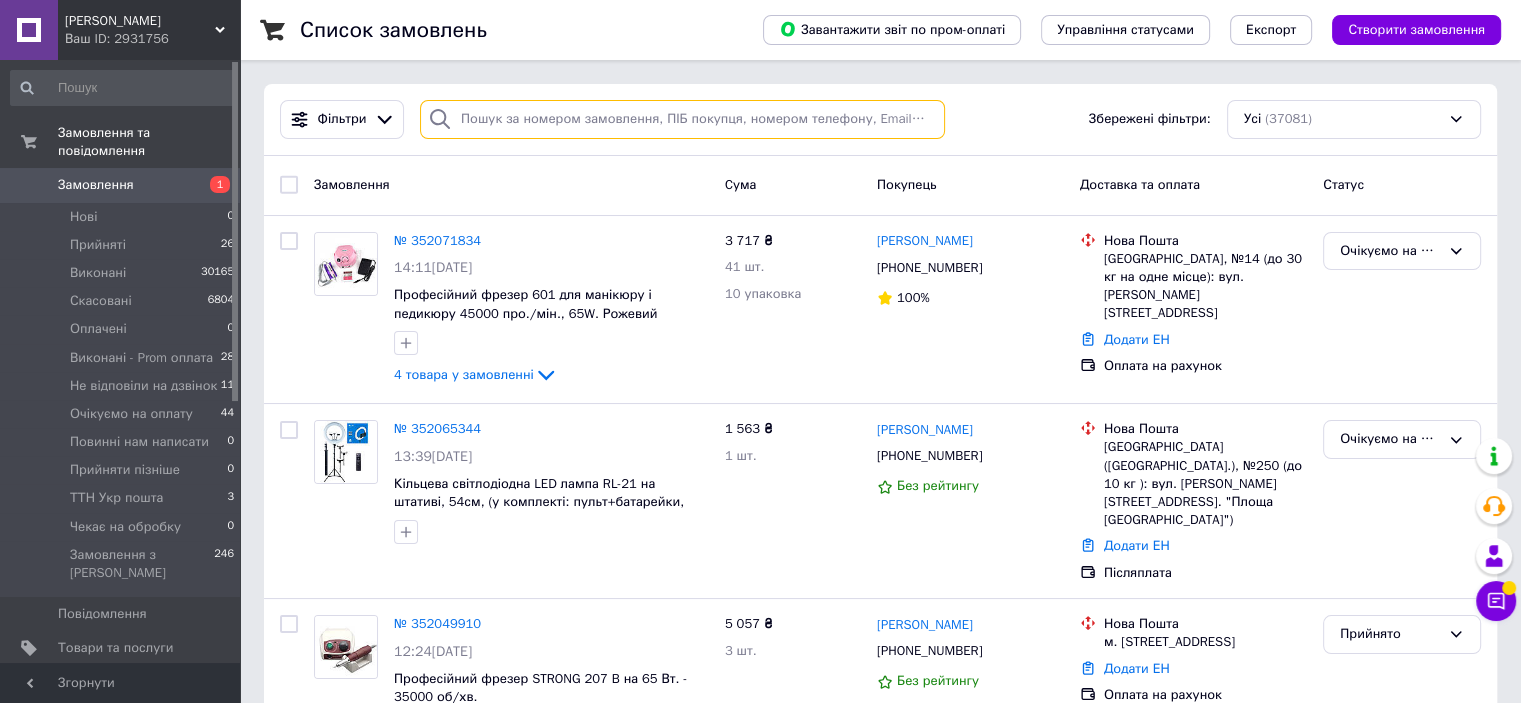 type on "м" 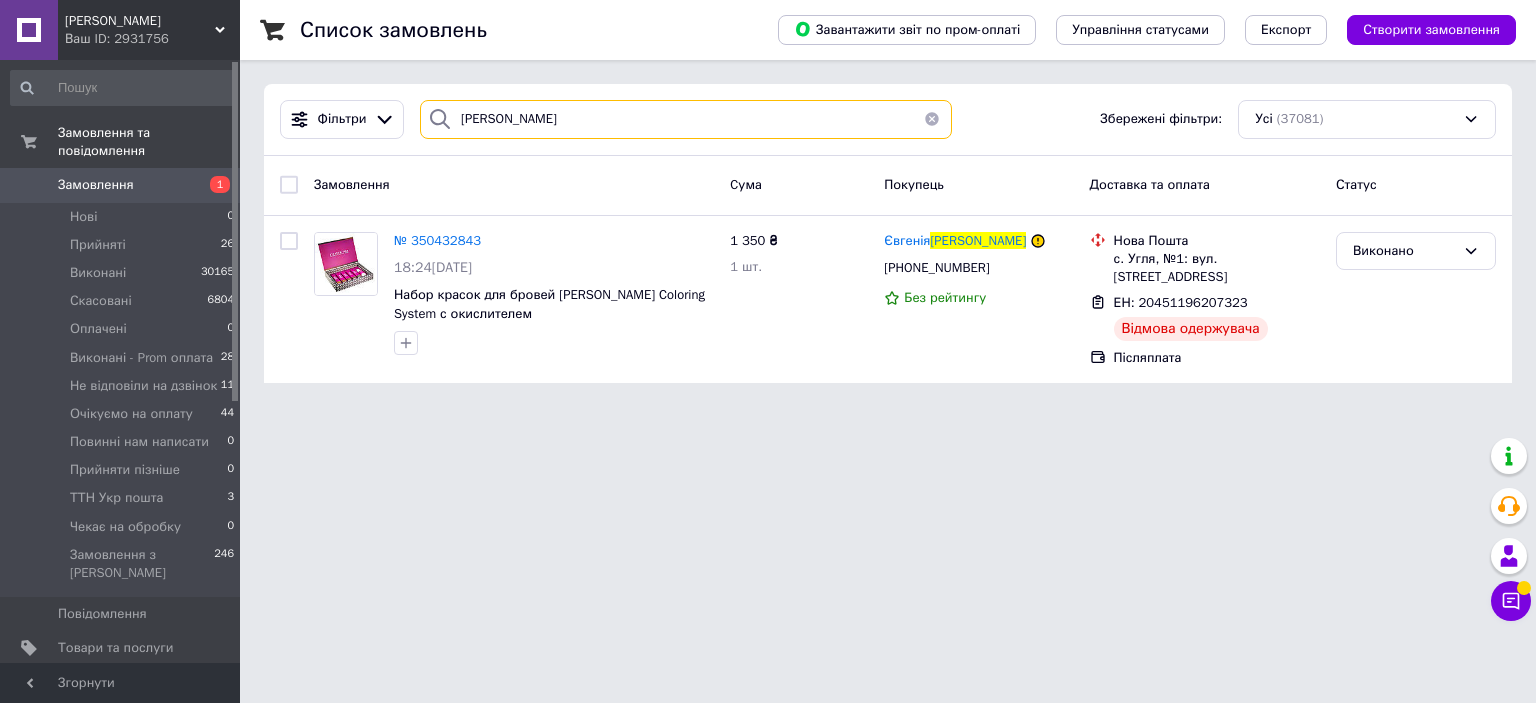 click on "мігалко" at bounding box center [686, 119] 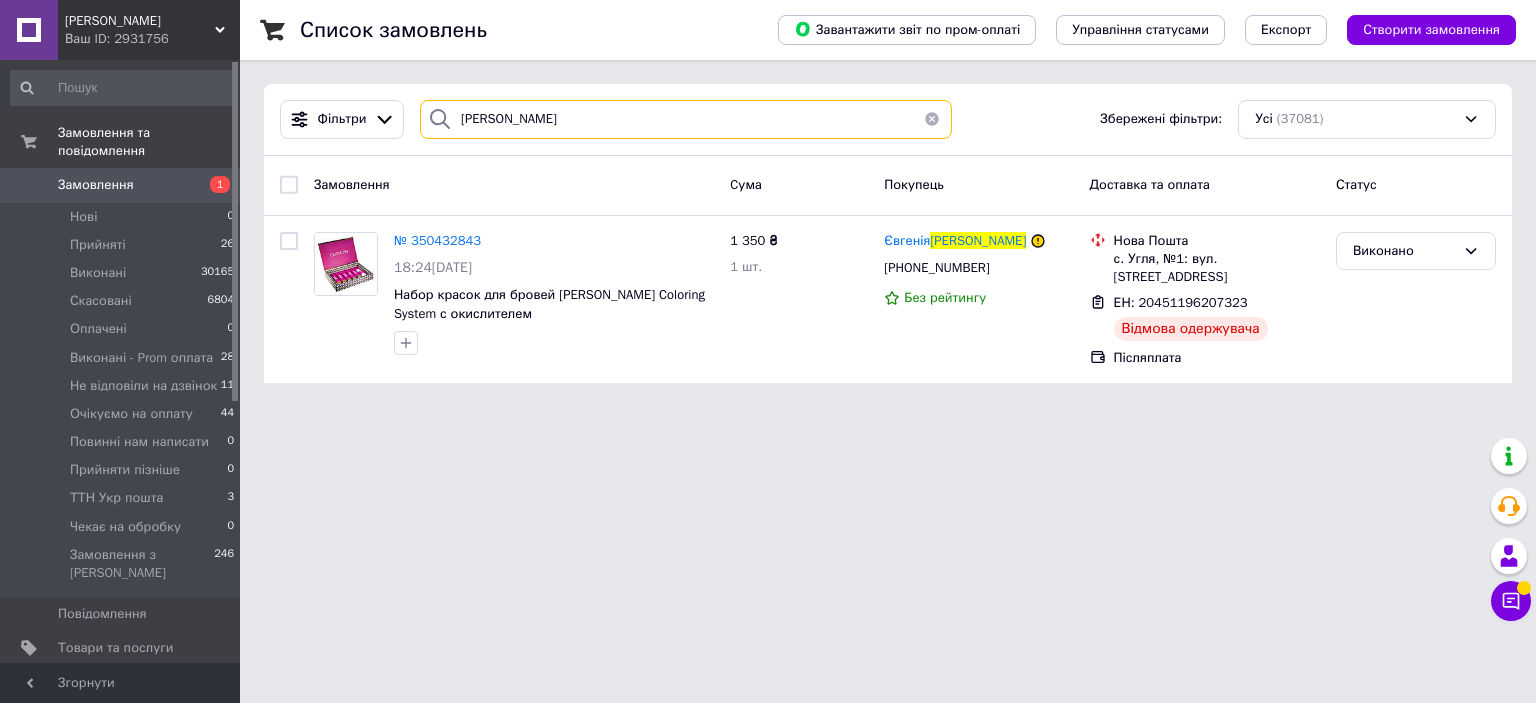 click on "мігалко" at bounding box center [686, 119] 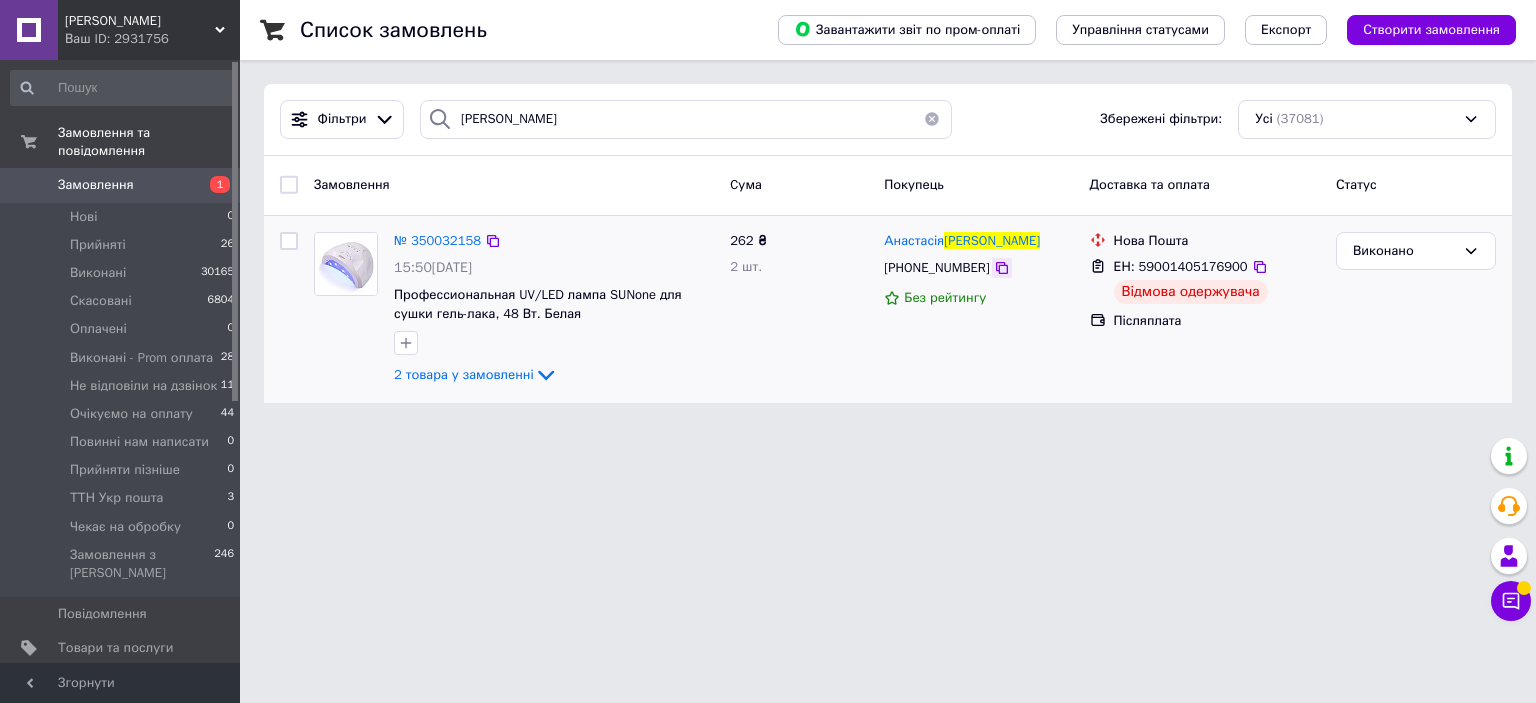 click 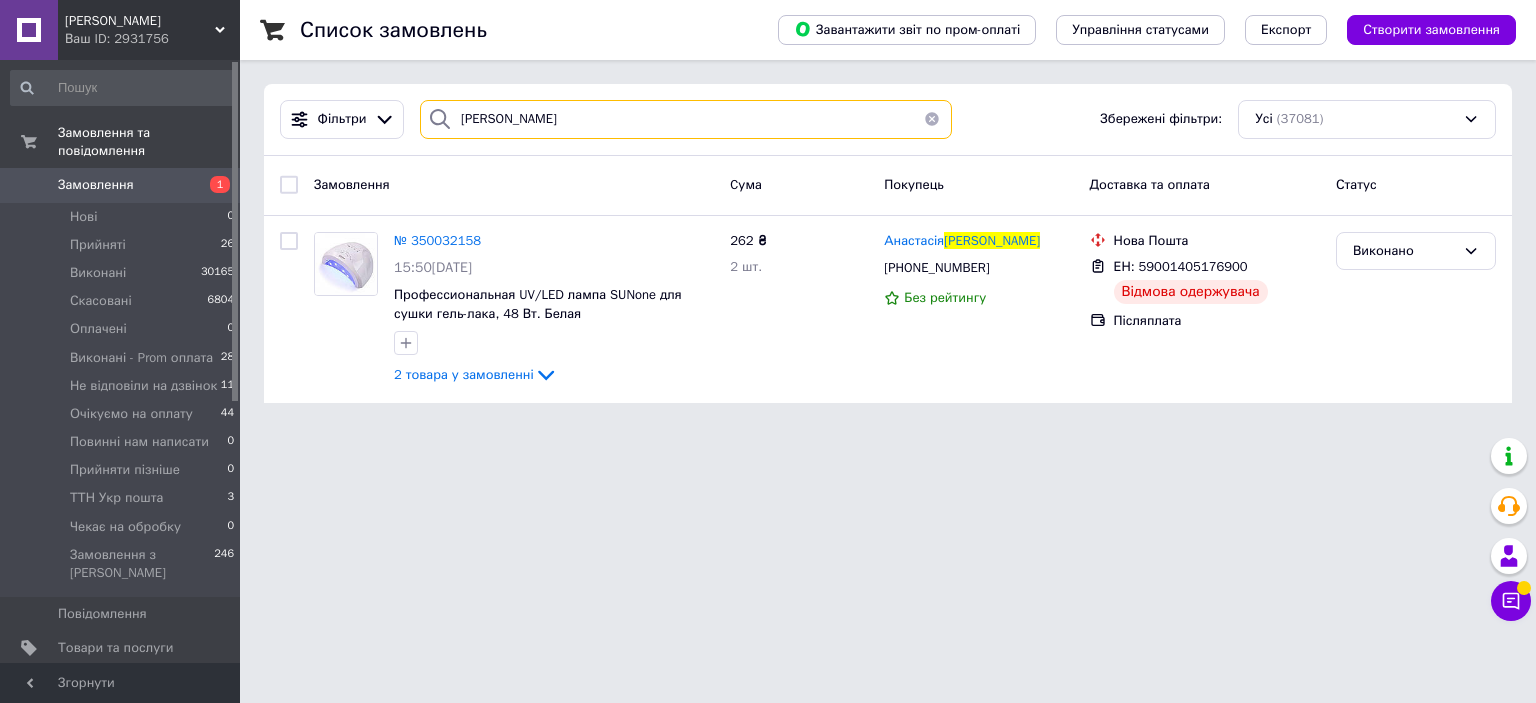 click on "ганусич" at bounding box center [686, 119] 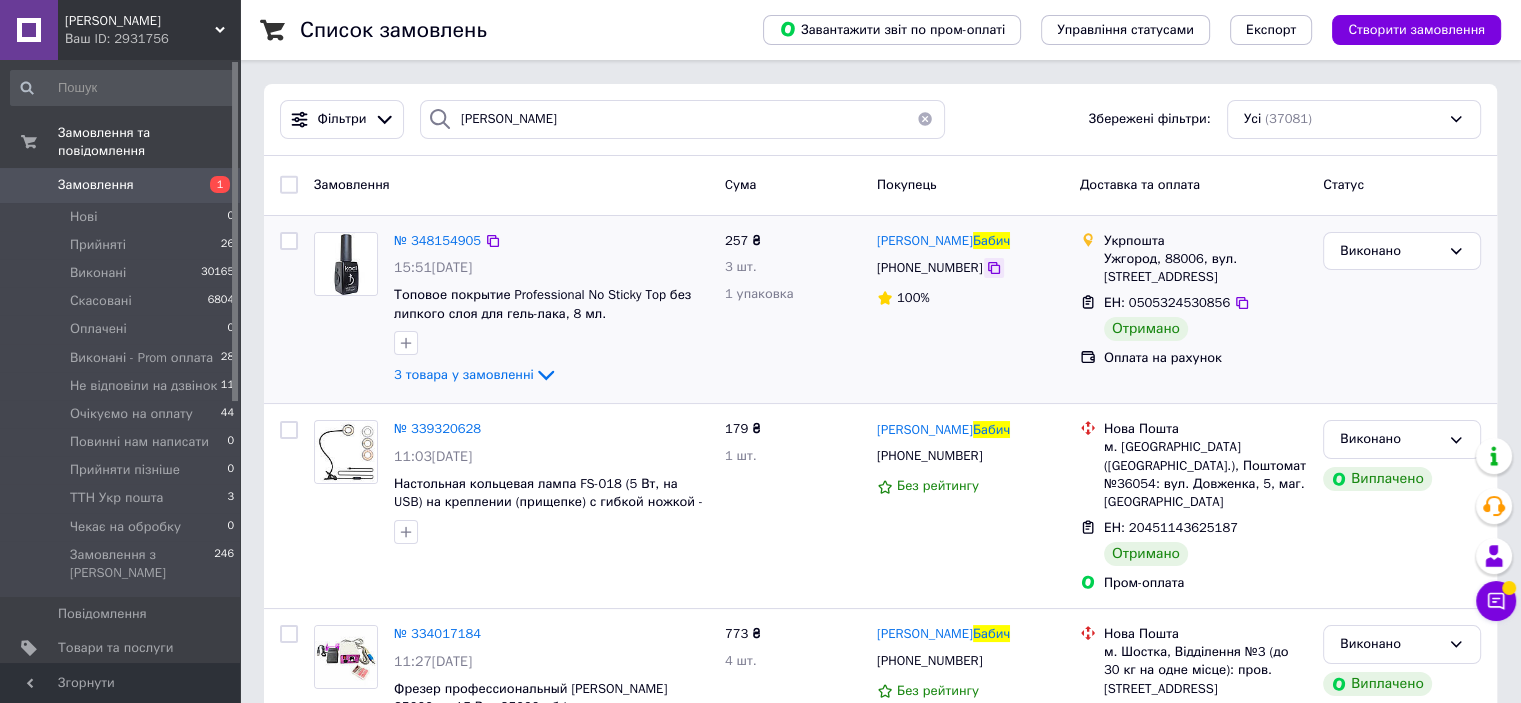 click 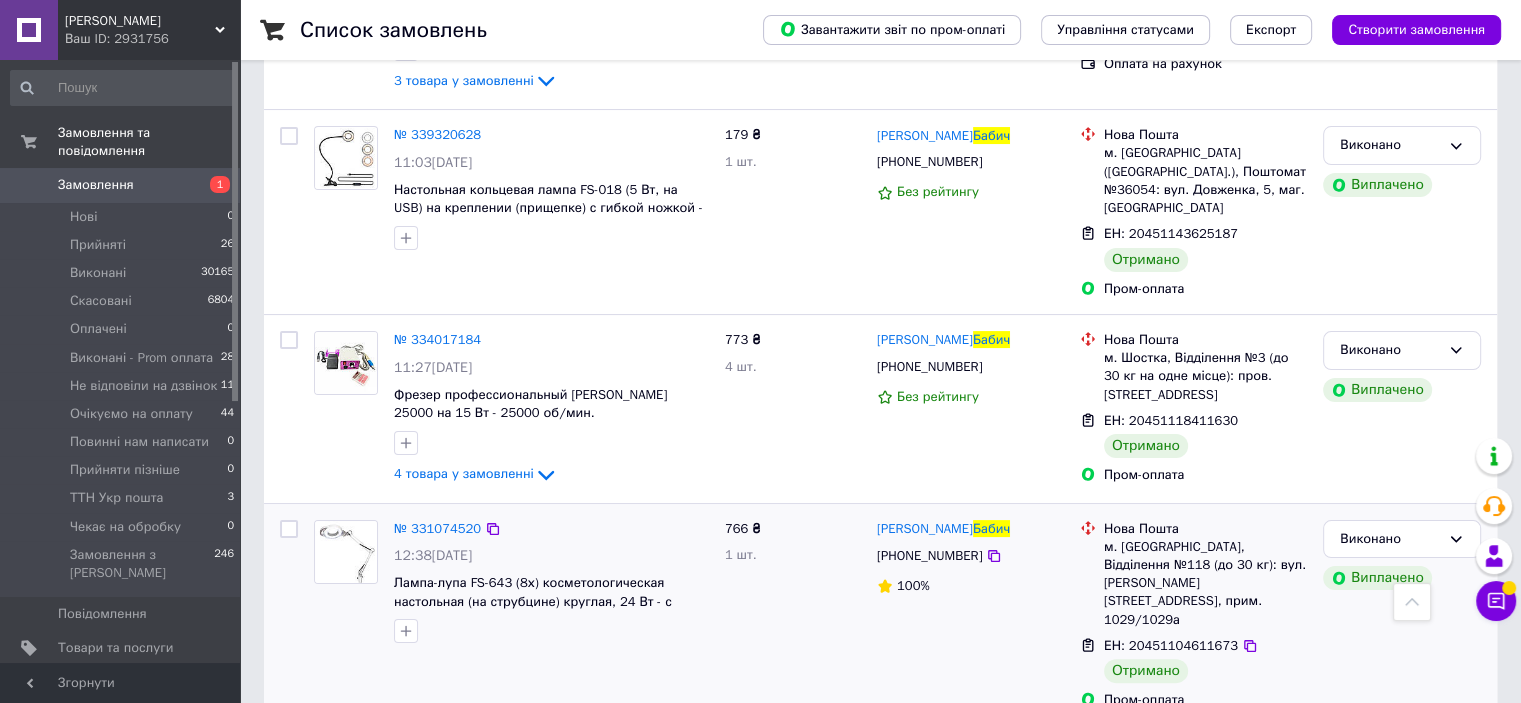 scroll, scrollTop: 0, scrollLeft: 0, axis: both 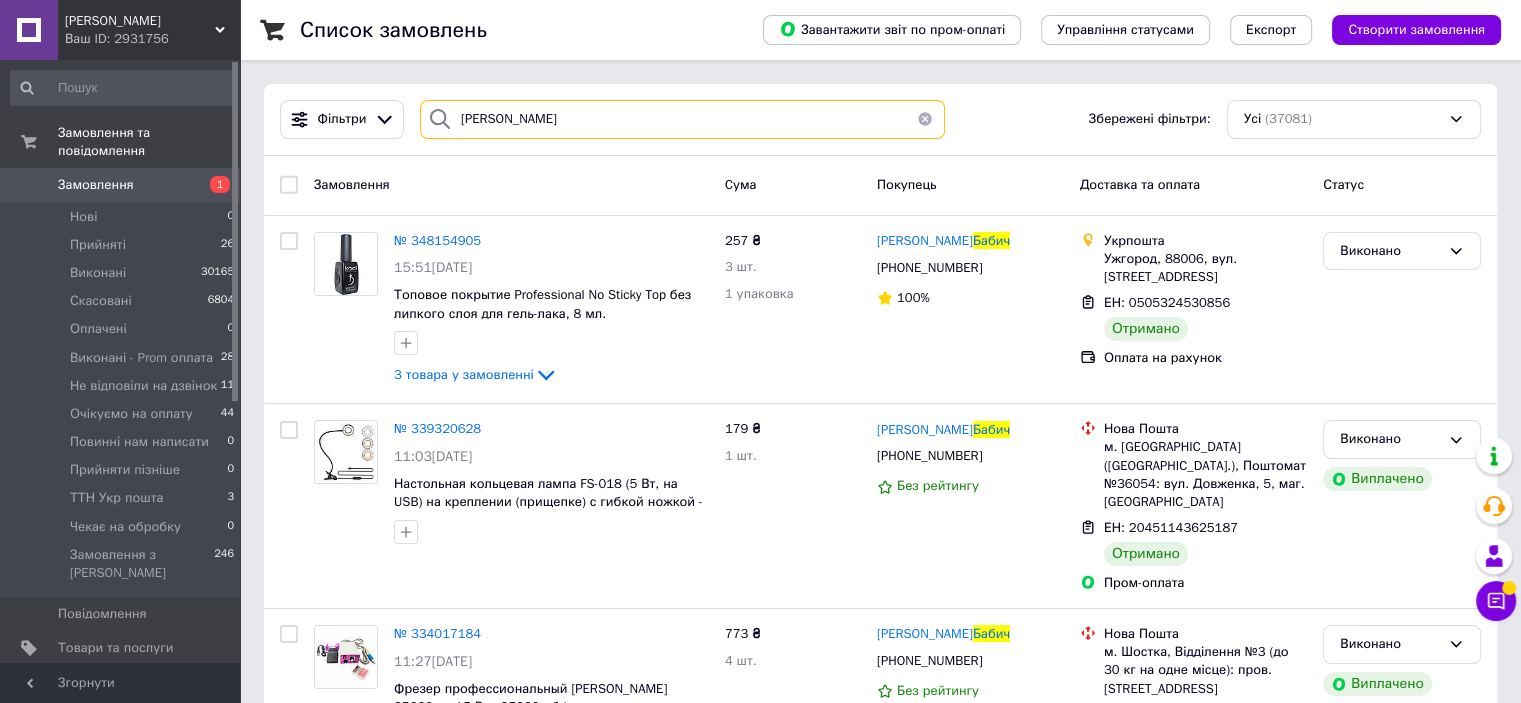 click on "бабич" at bounding box center (682, 119) 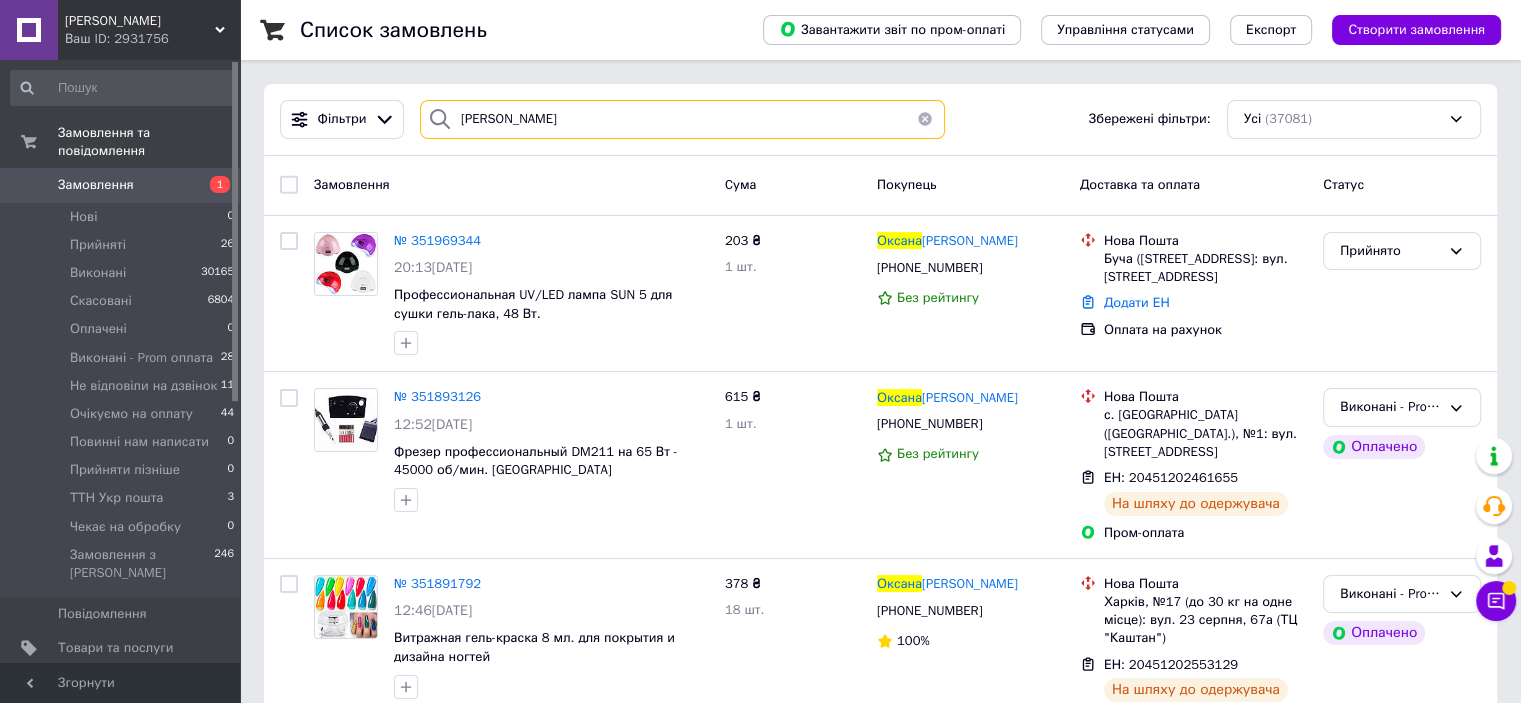 click on "бабич оксана" at bounding box center (682, 119) 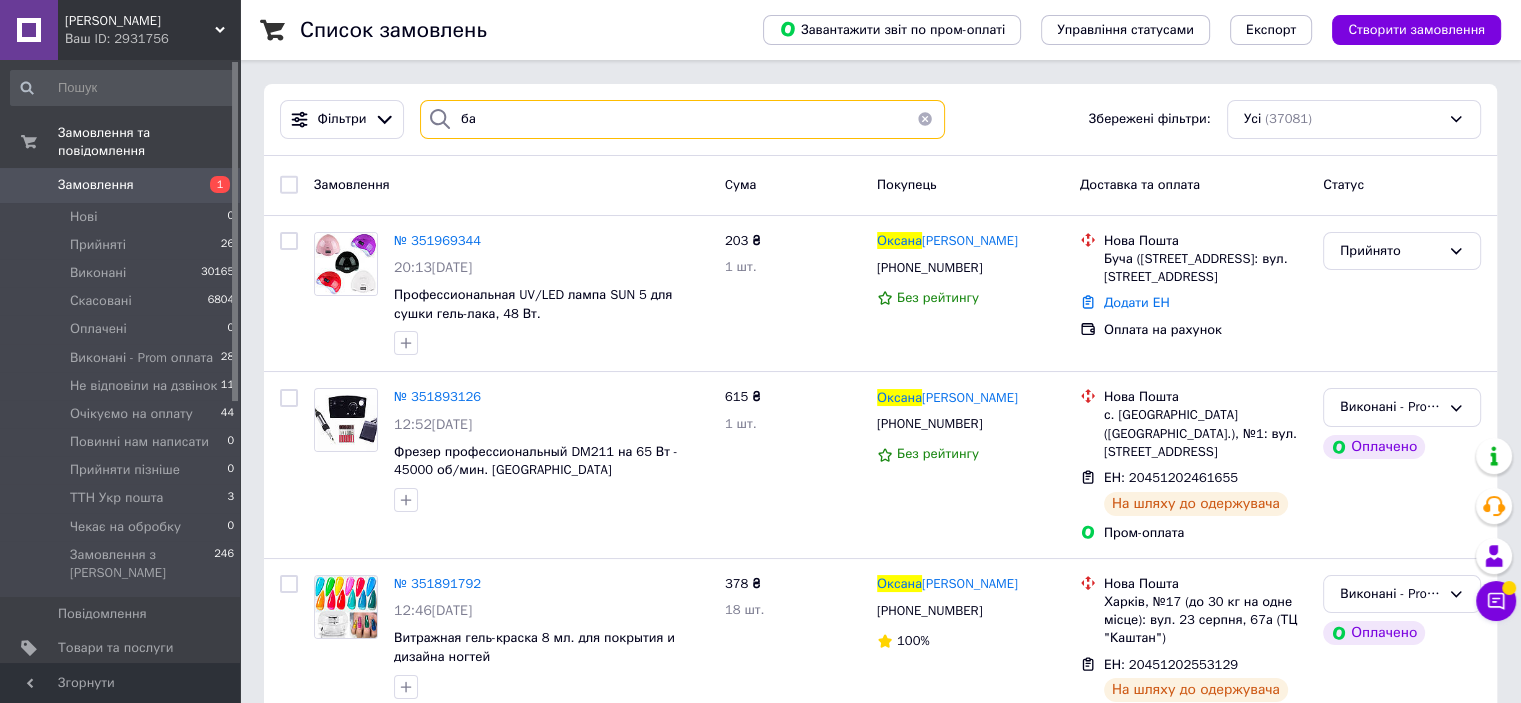 type on "б" 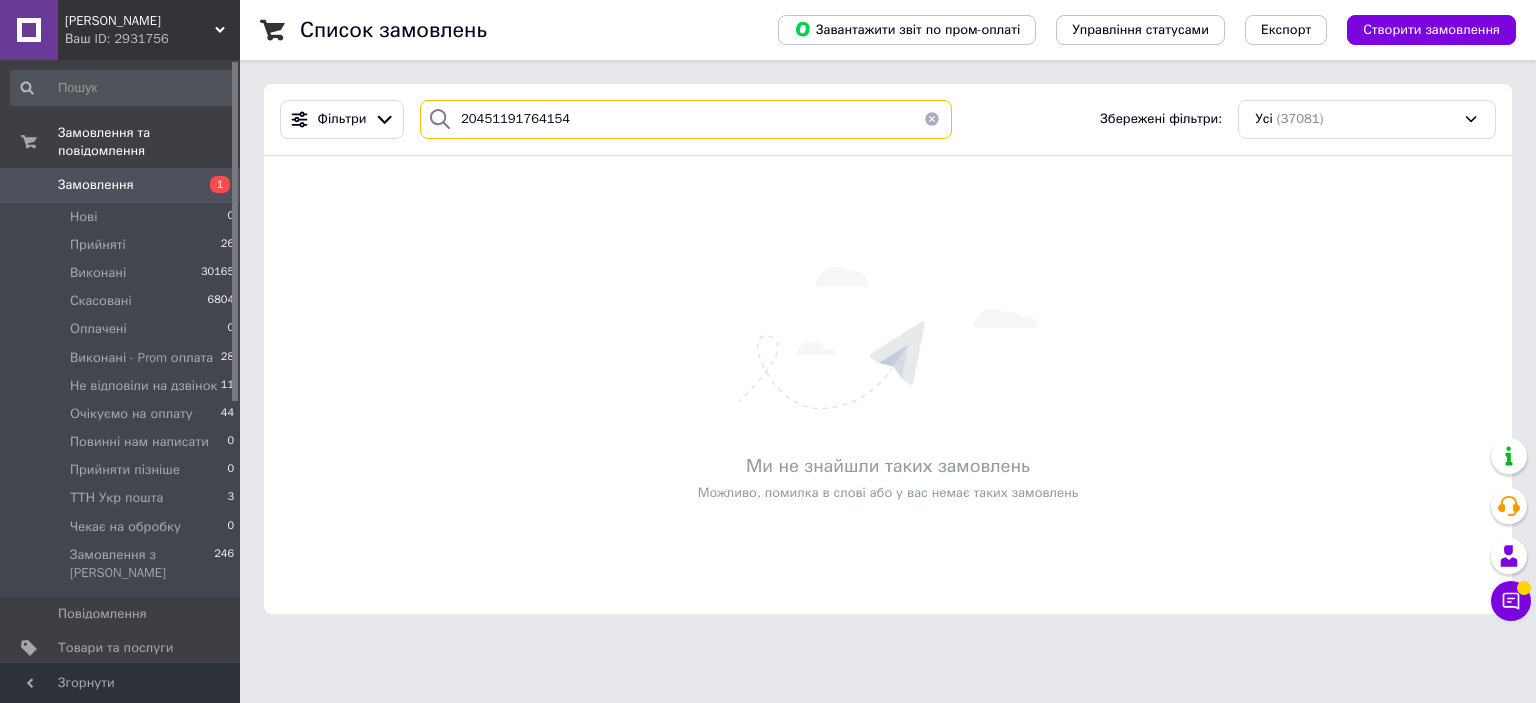 type on "20451191764154" 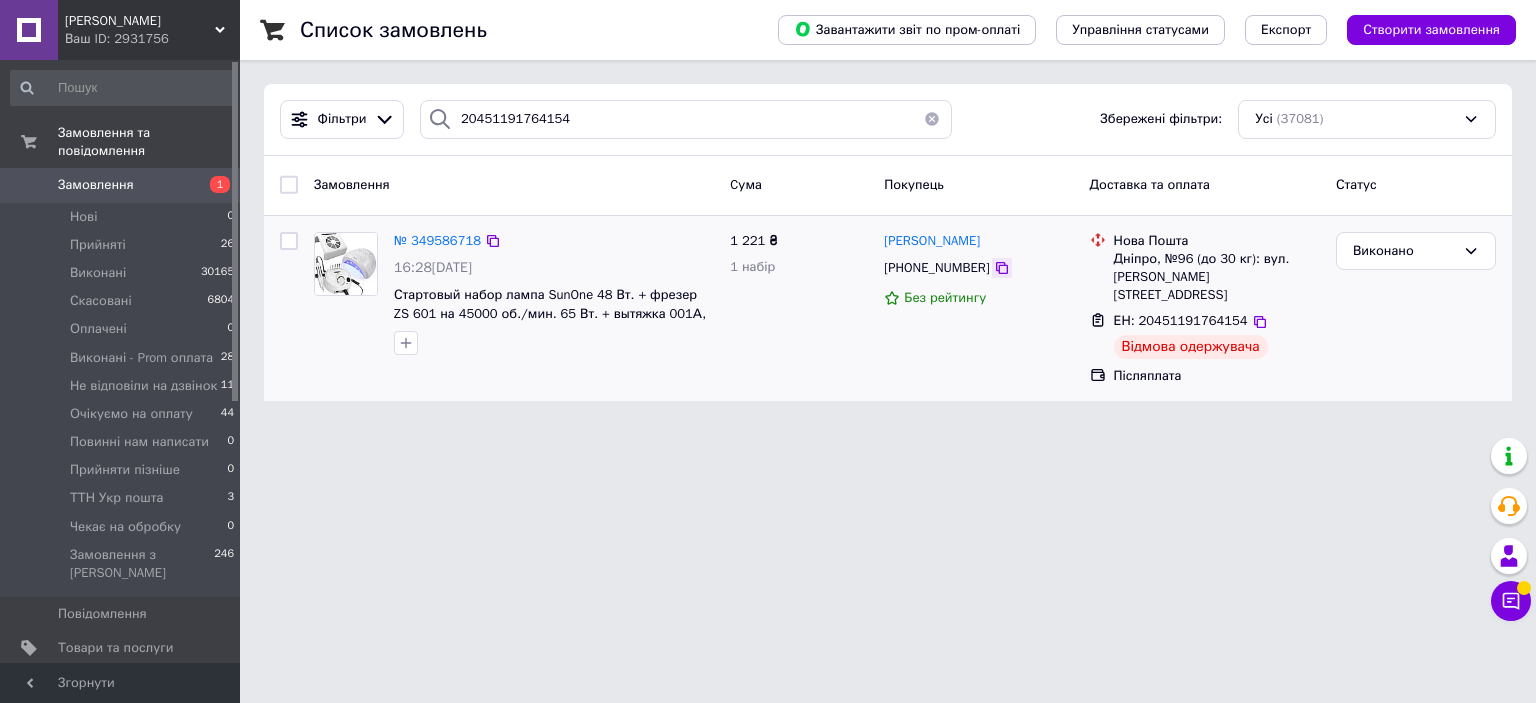 click 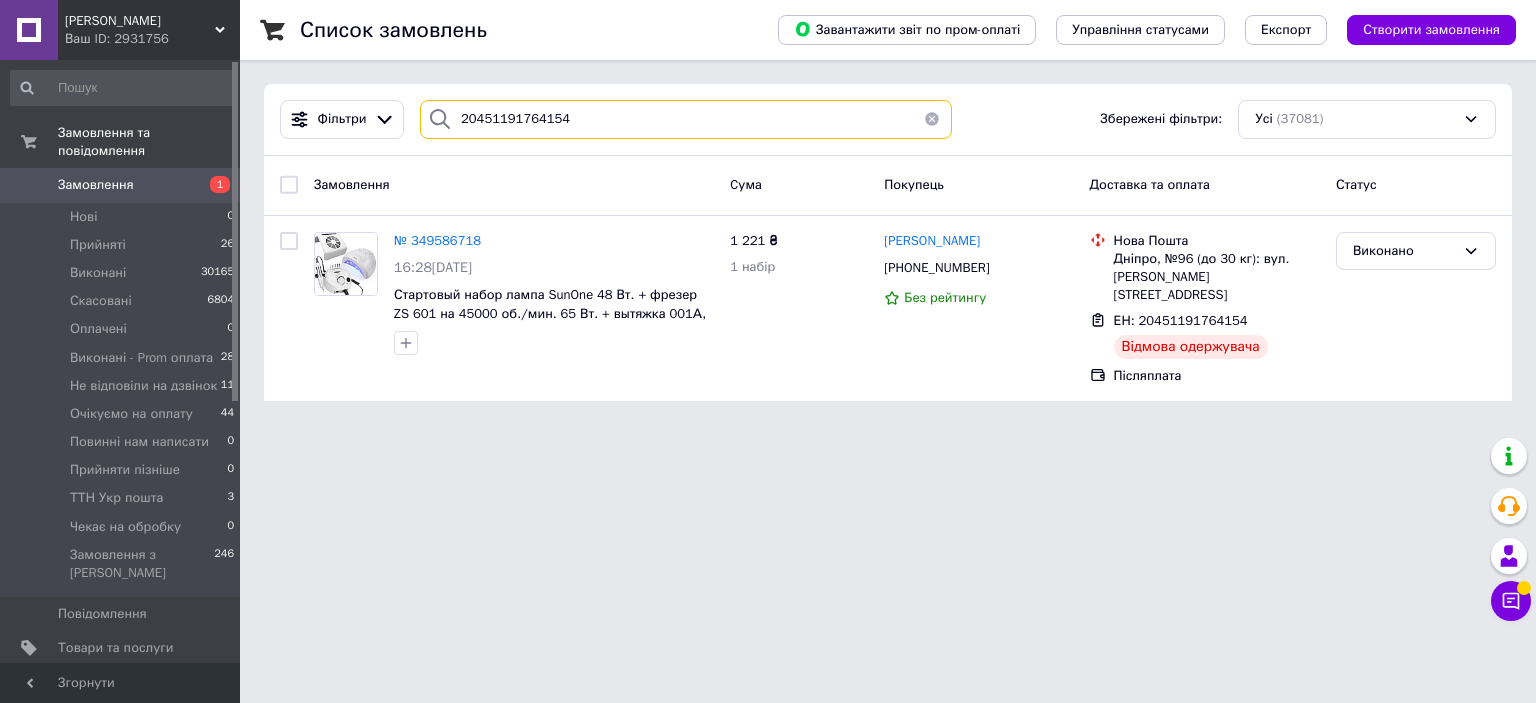 click on "20451191764154" at bounding box center (686, 119) 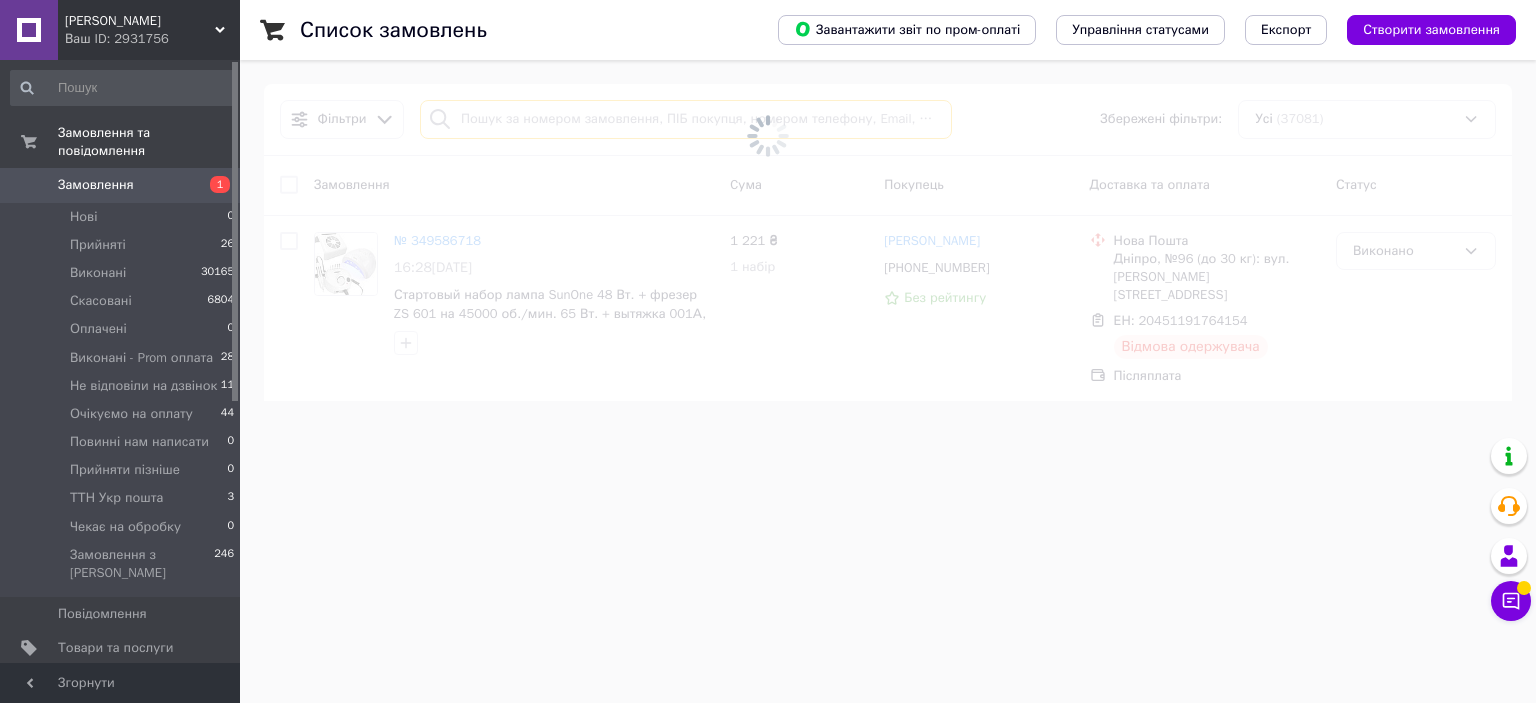 type 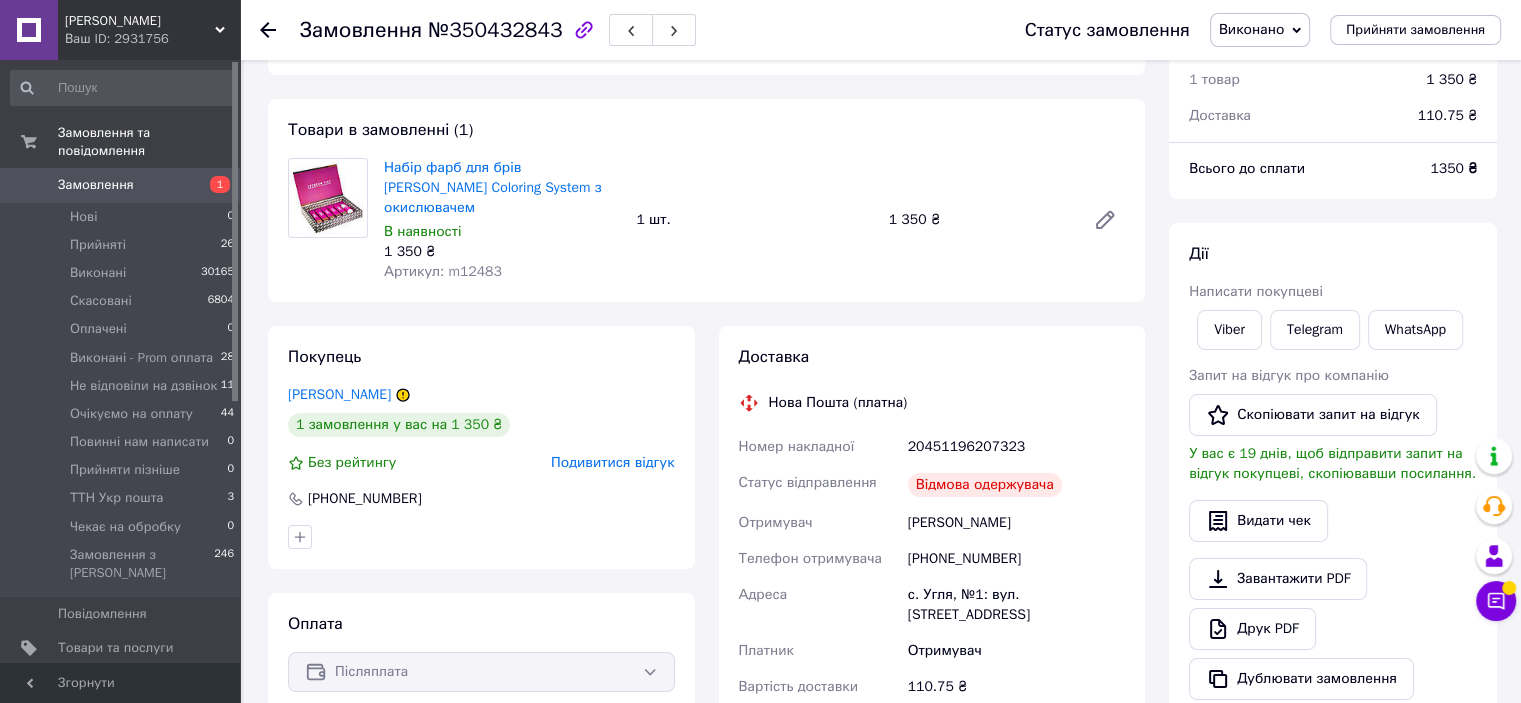 scroll, scrollTop: 0, scrollLeft: 0, axis: both 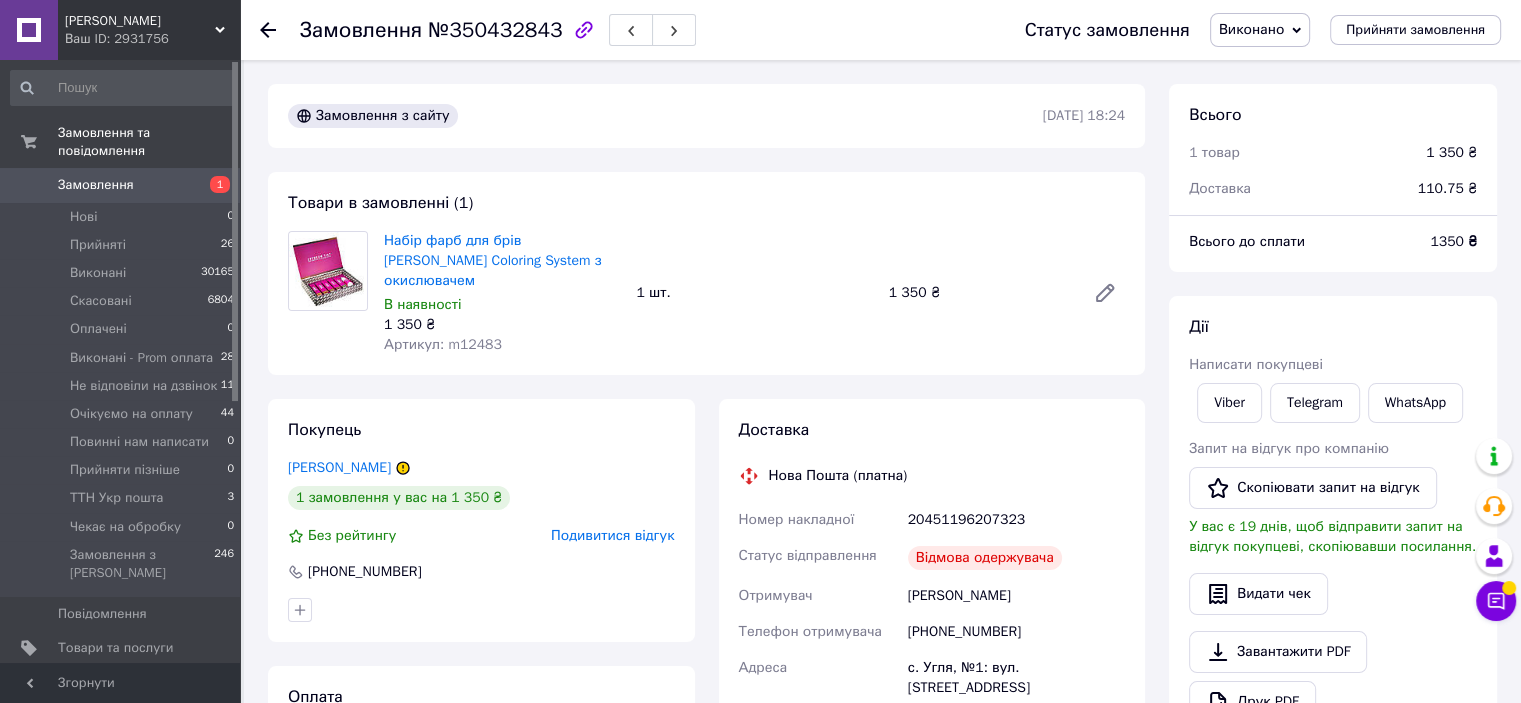 click on "[PHONE_NUMBER]" at bounding box center [1016, 632] 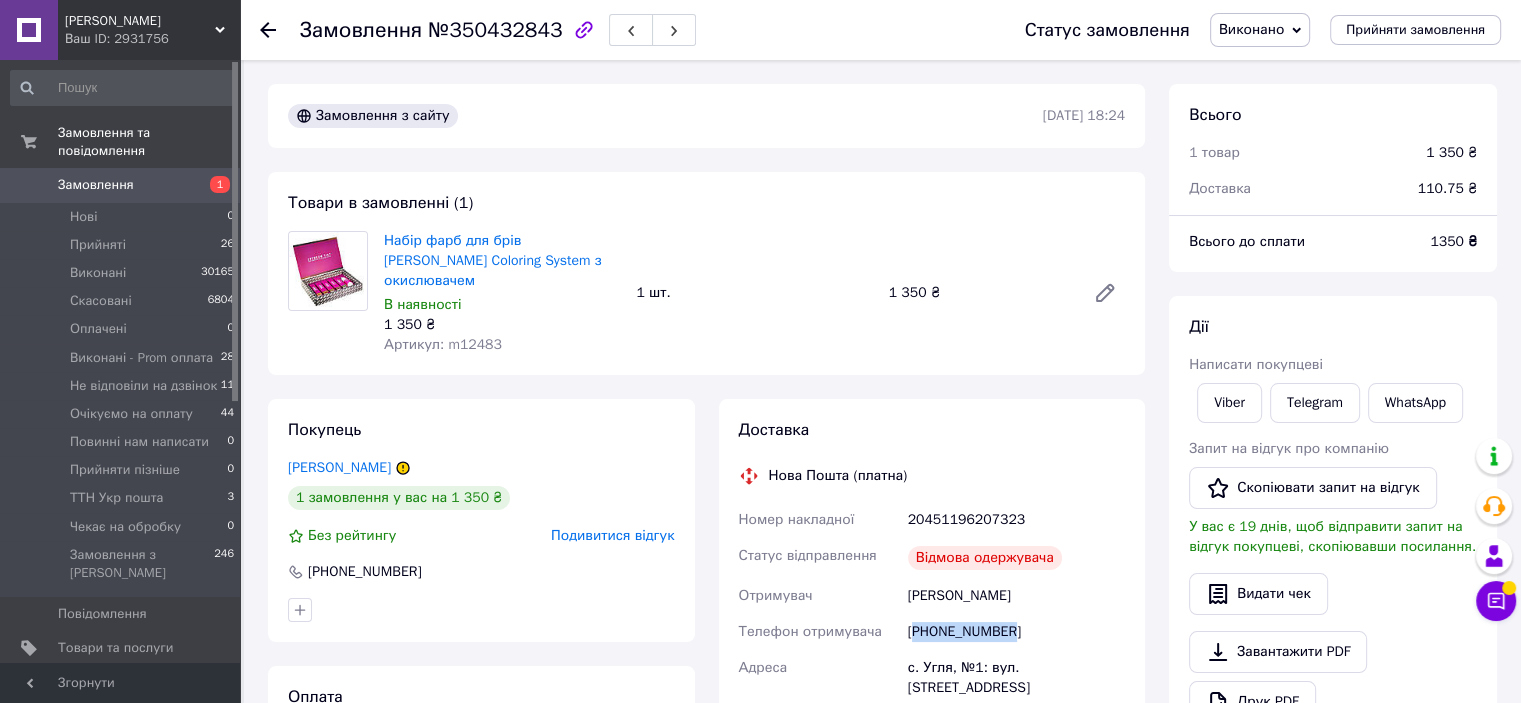 copy on "380969868377" 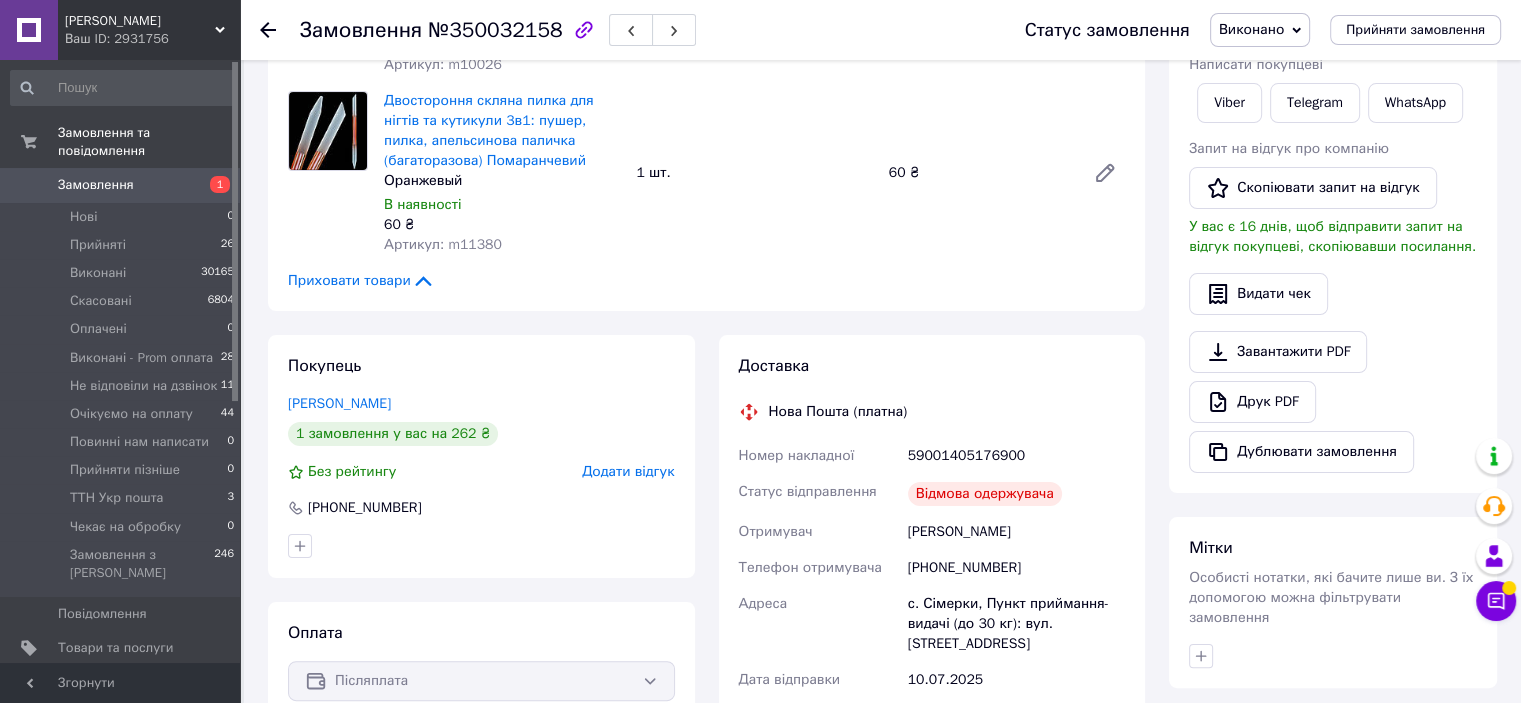 scroll, scrollTop: 0, scrollLeft: 0, axis: both 